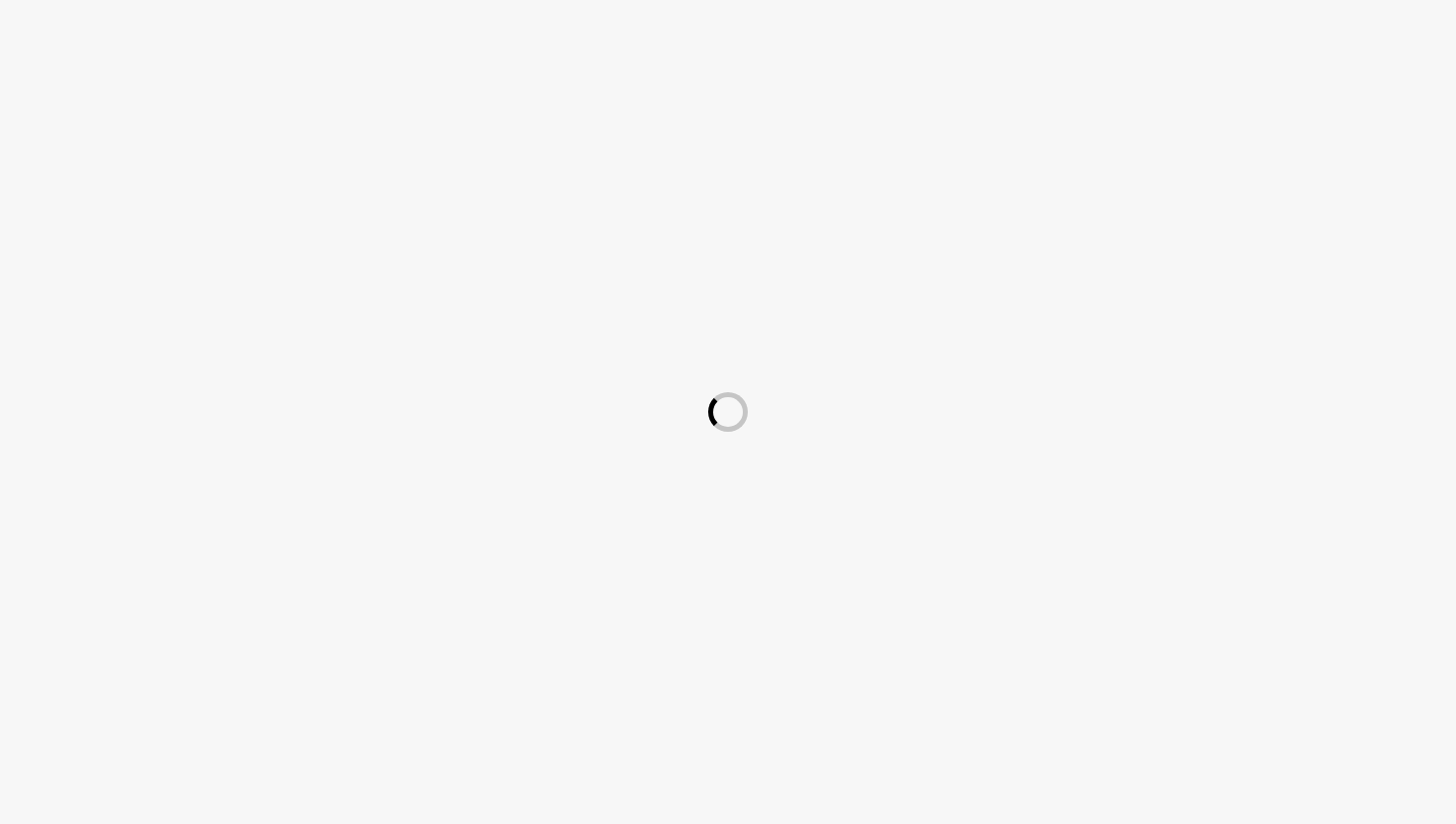 scroll, scrollTop: 0, scrollLeft: 0, axis: both 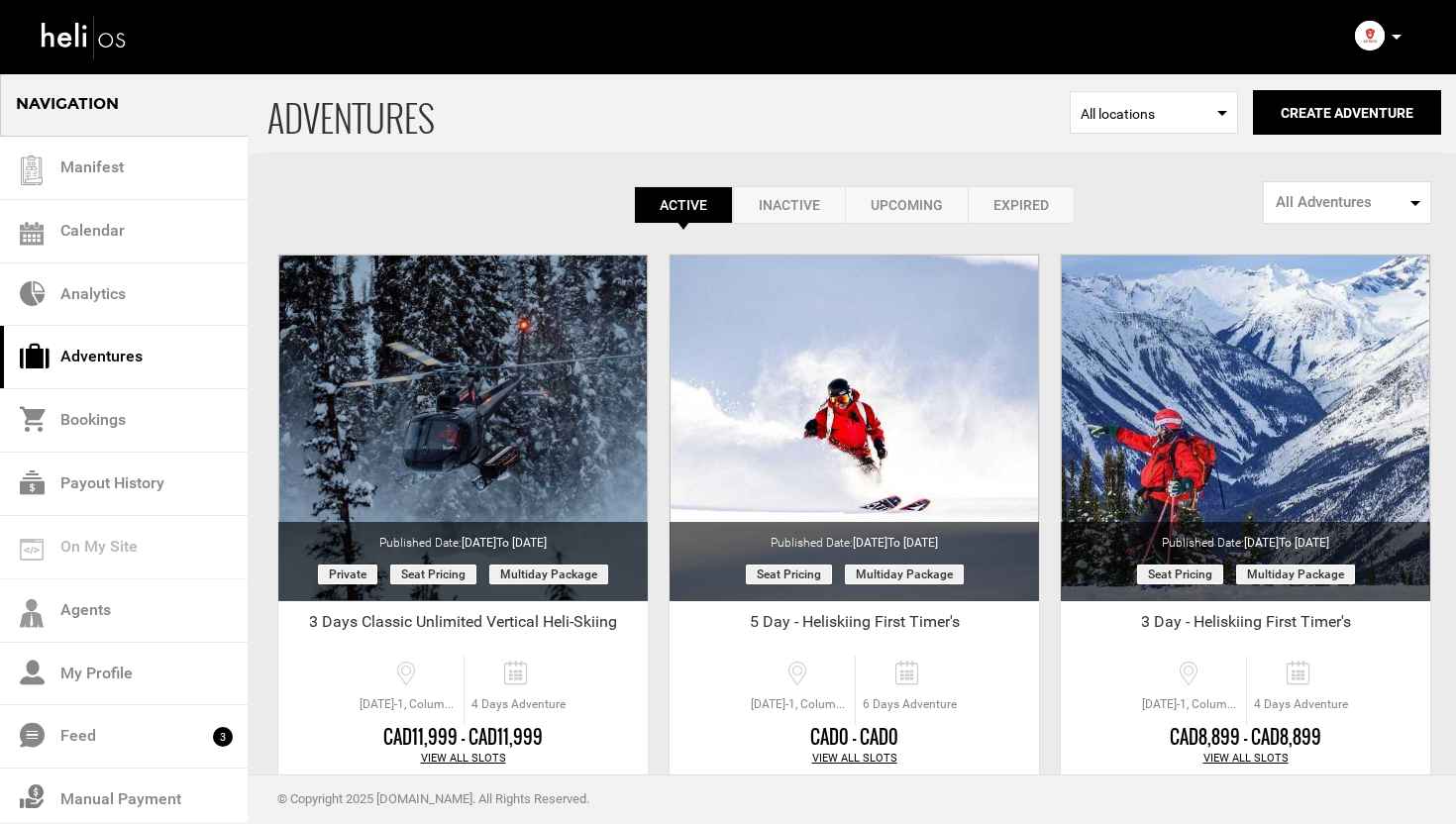 click at bounding box center [1397, 37] 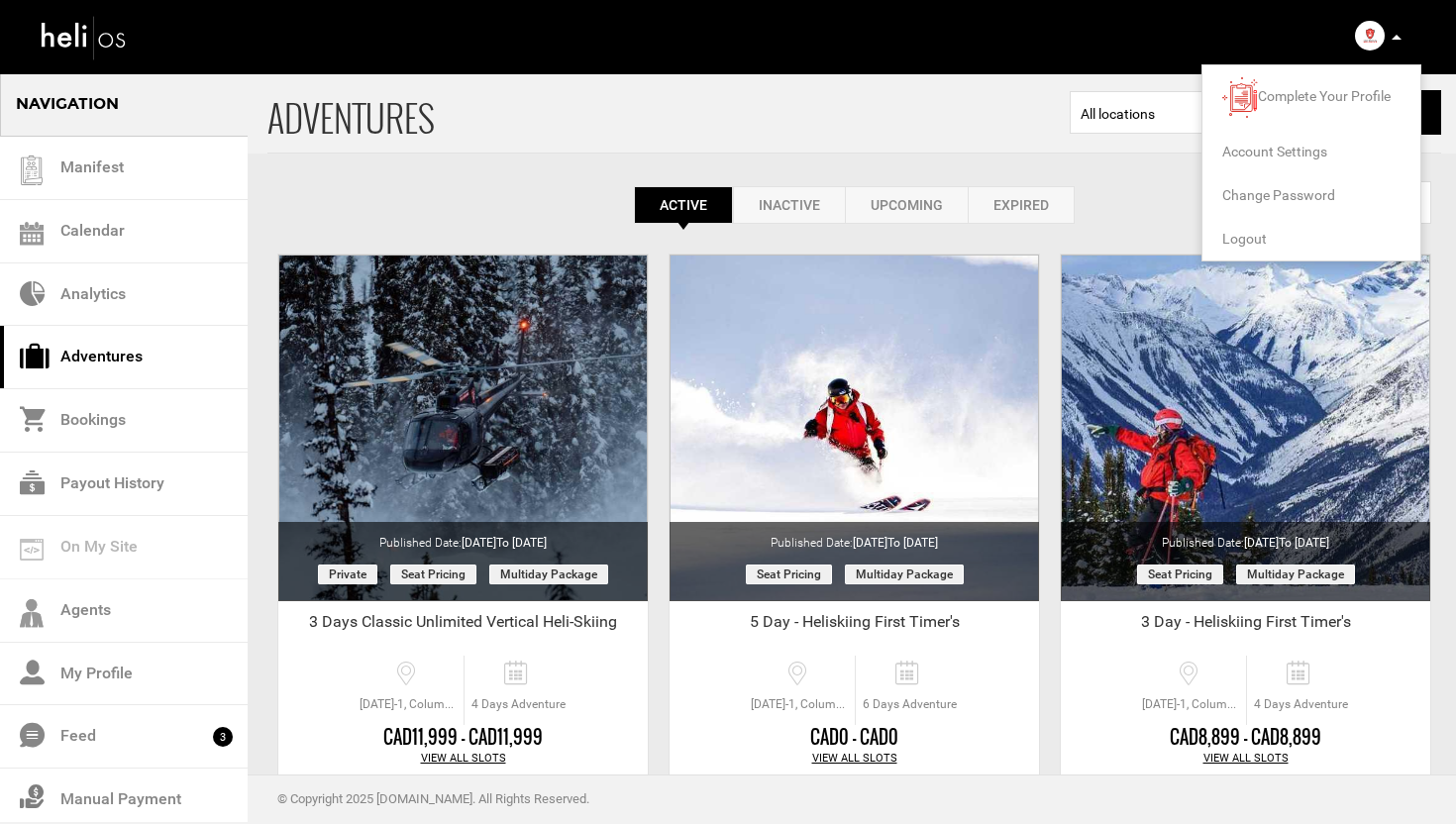click on "Logout" at bounding box center (1244, 239) 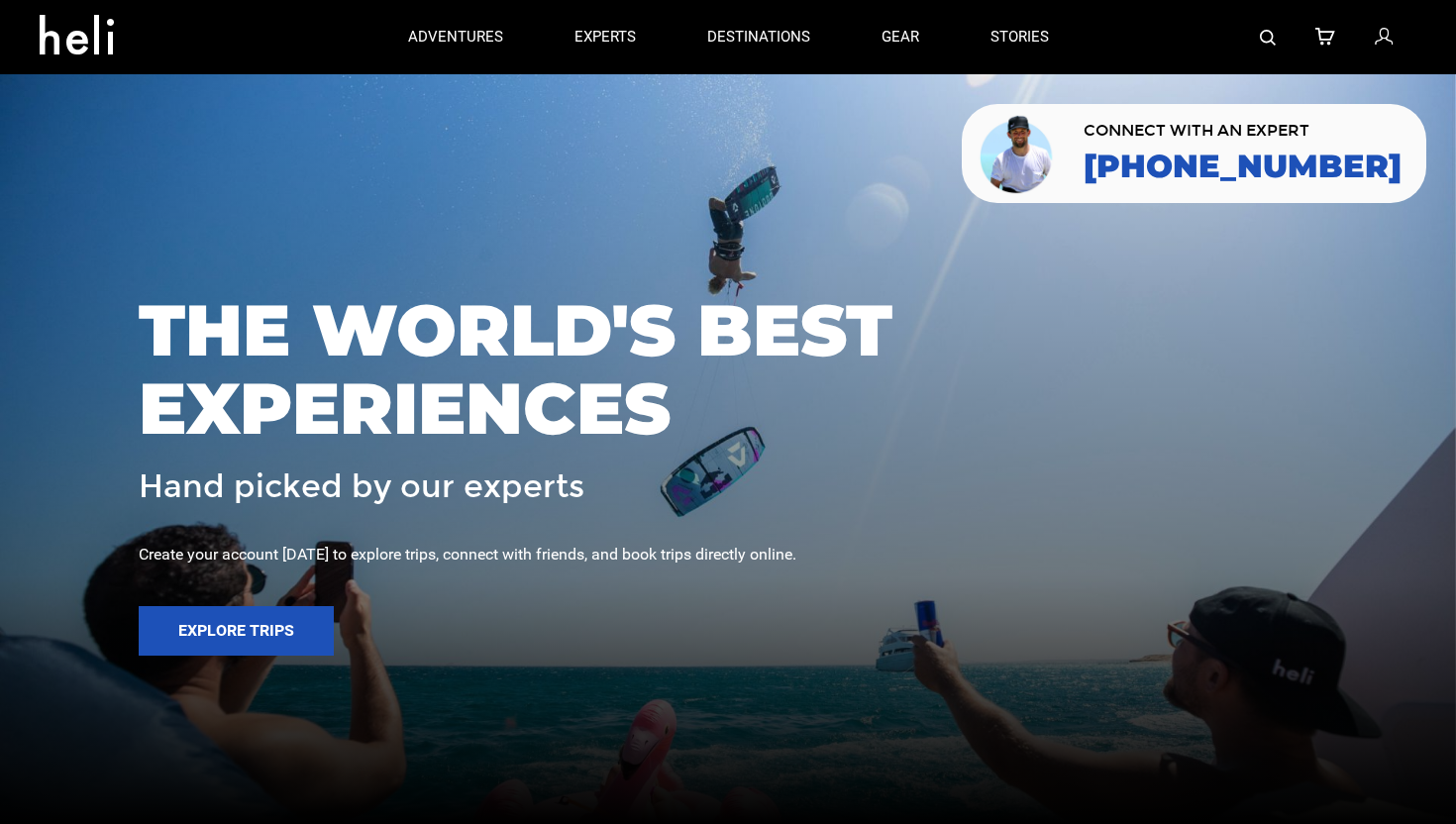 click at bounding box center [1384, 38] 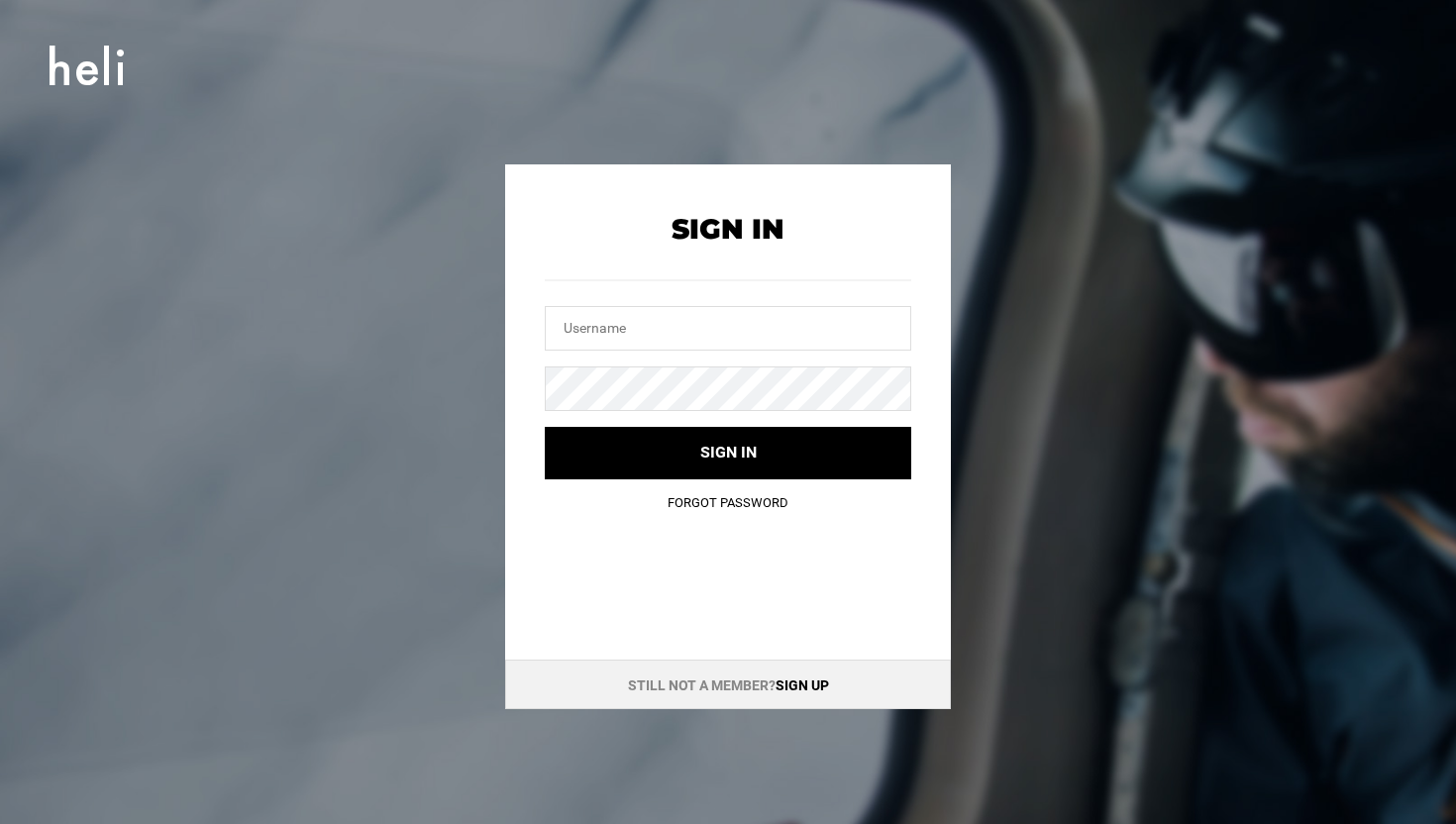 click at bounding box center [728, 48] 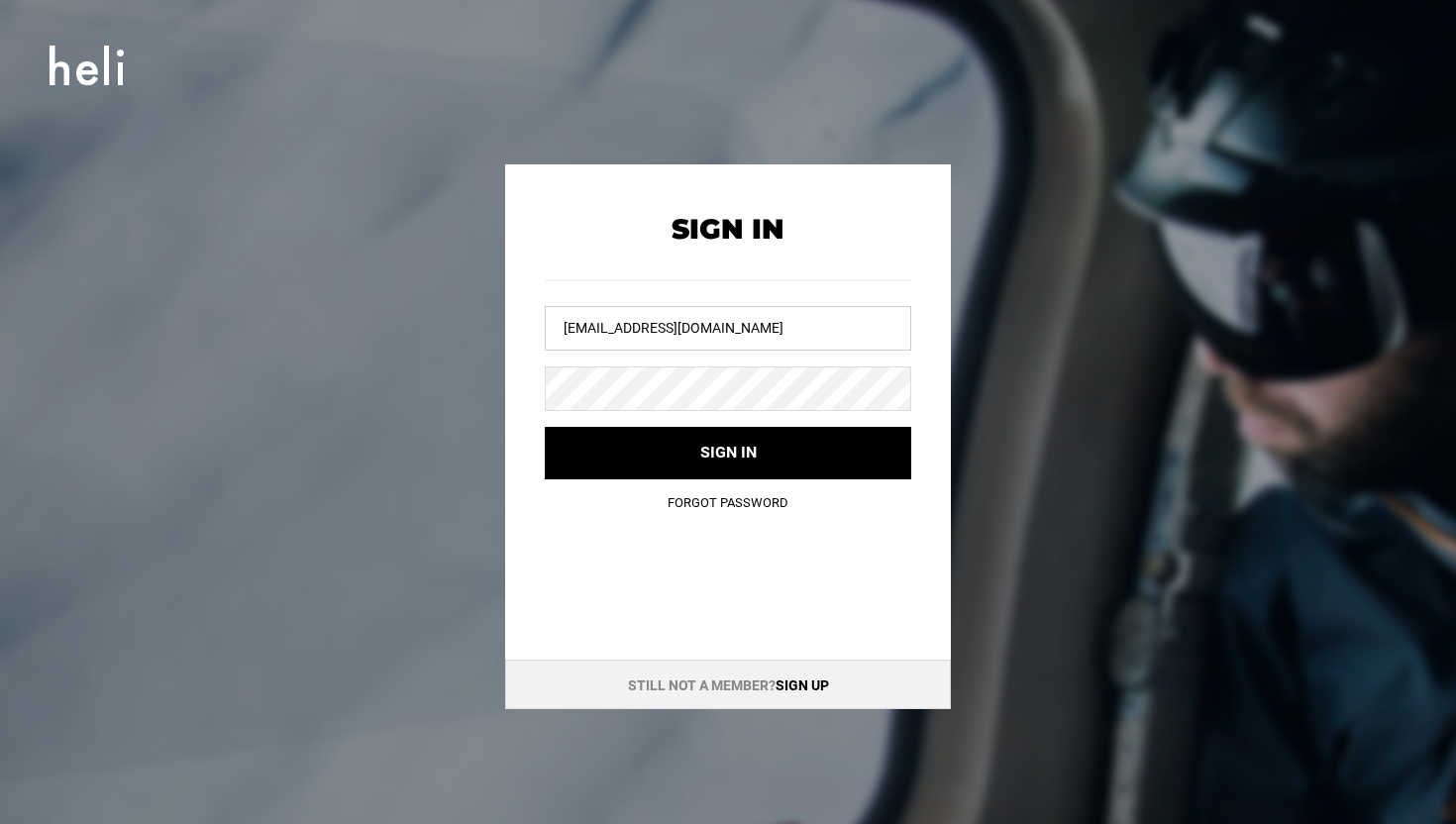 click on "[EMAIL_ADDRESS][DOMAIN_NAME]" at bounding box center [728, 328] 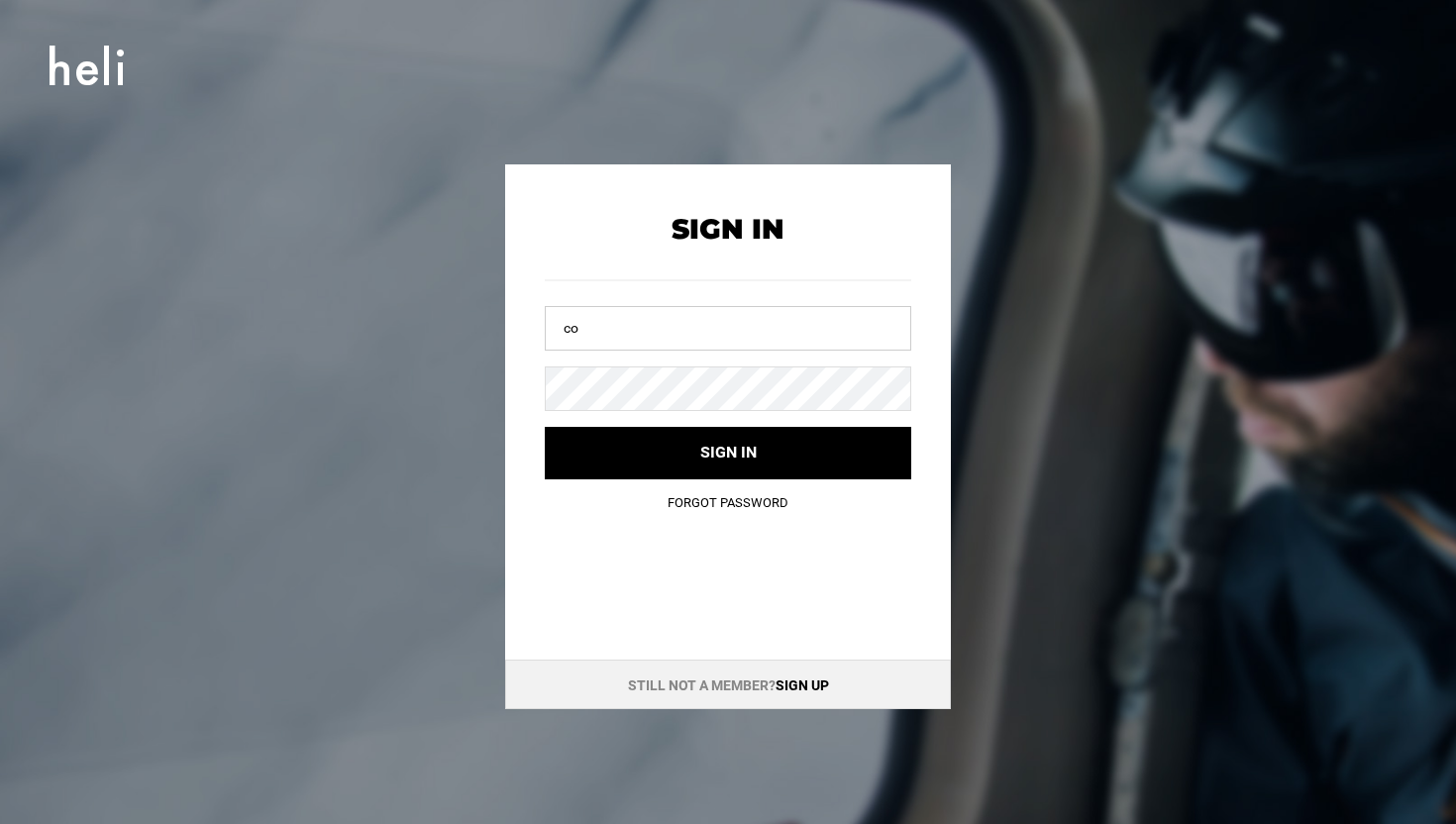 type on "c" 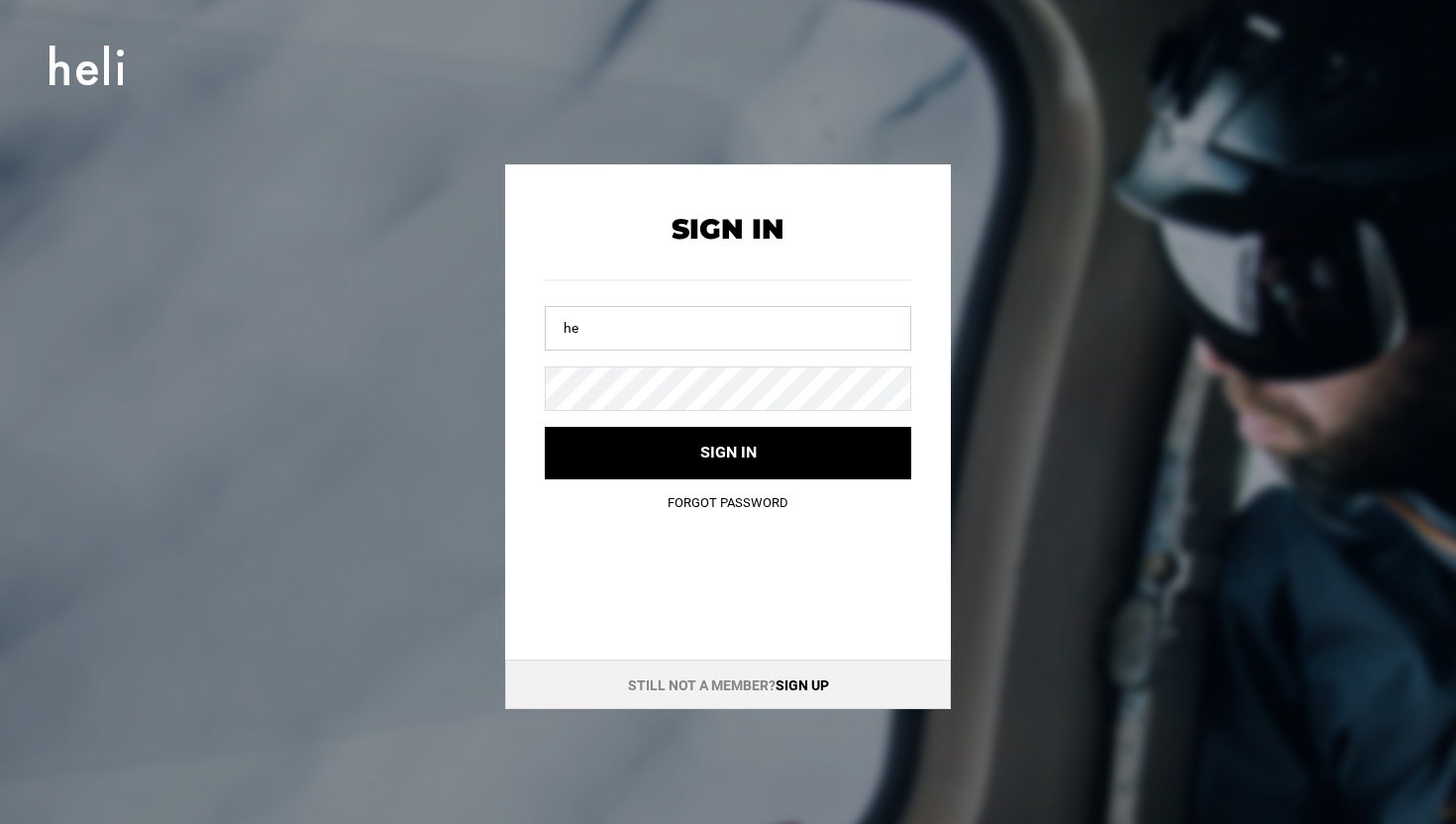 type on "h" 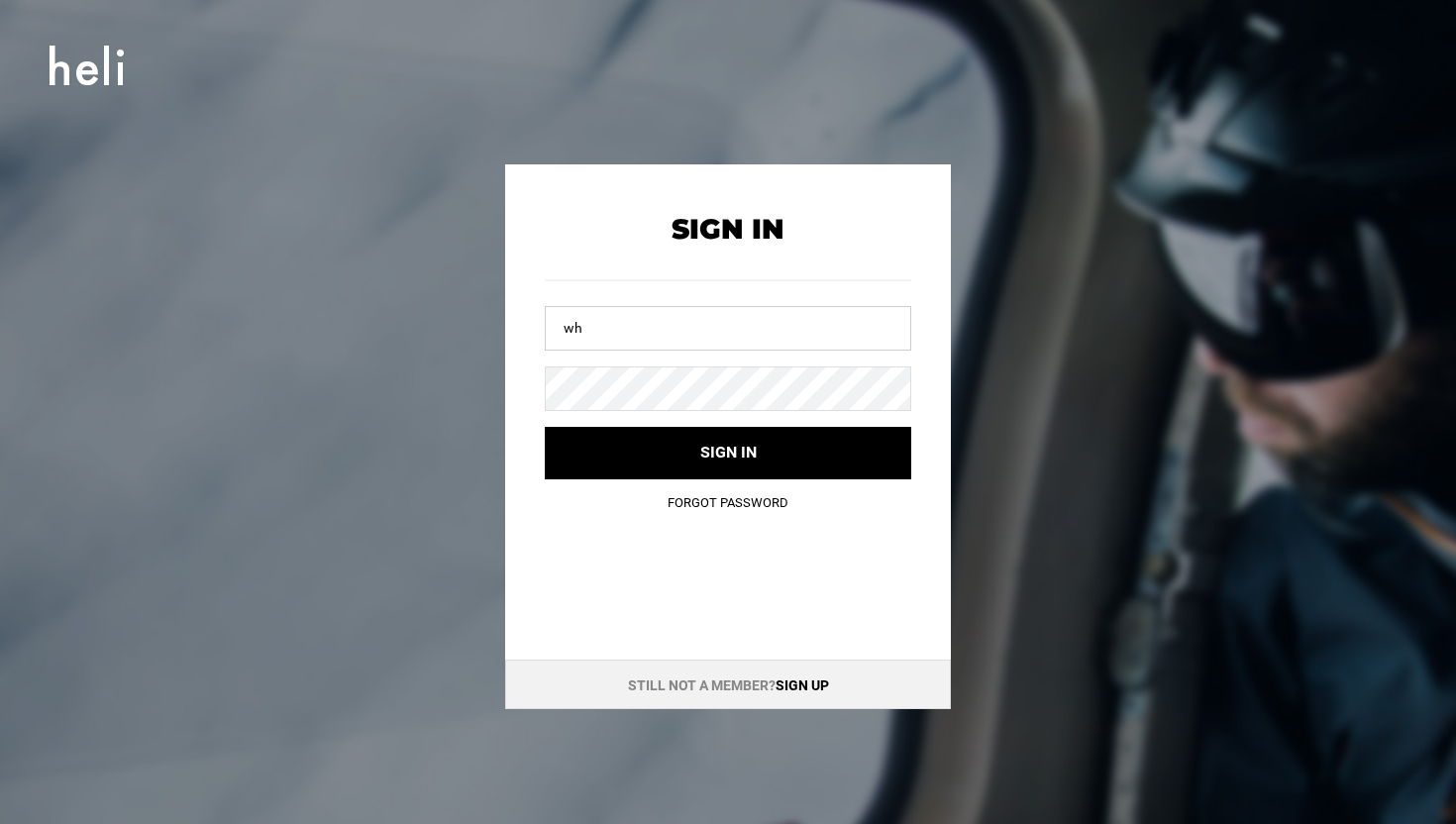 type on "w" 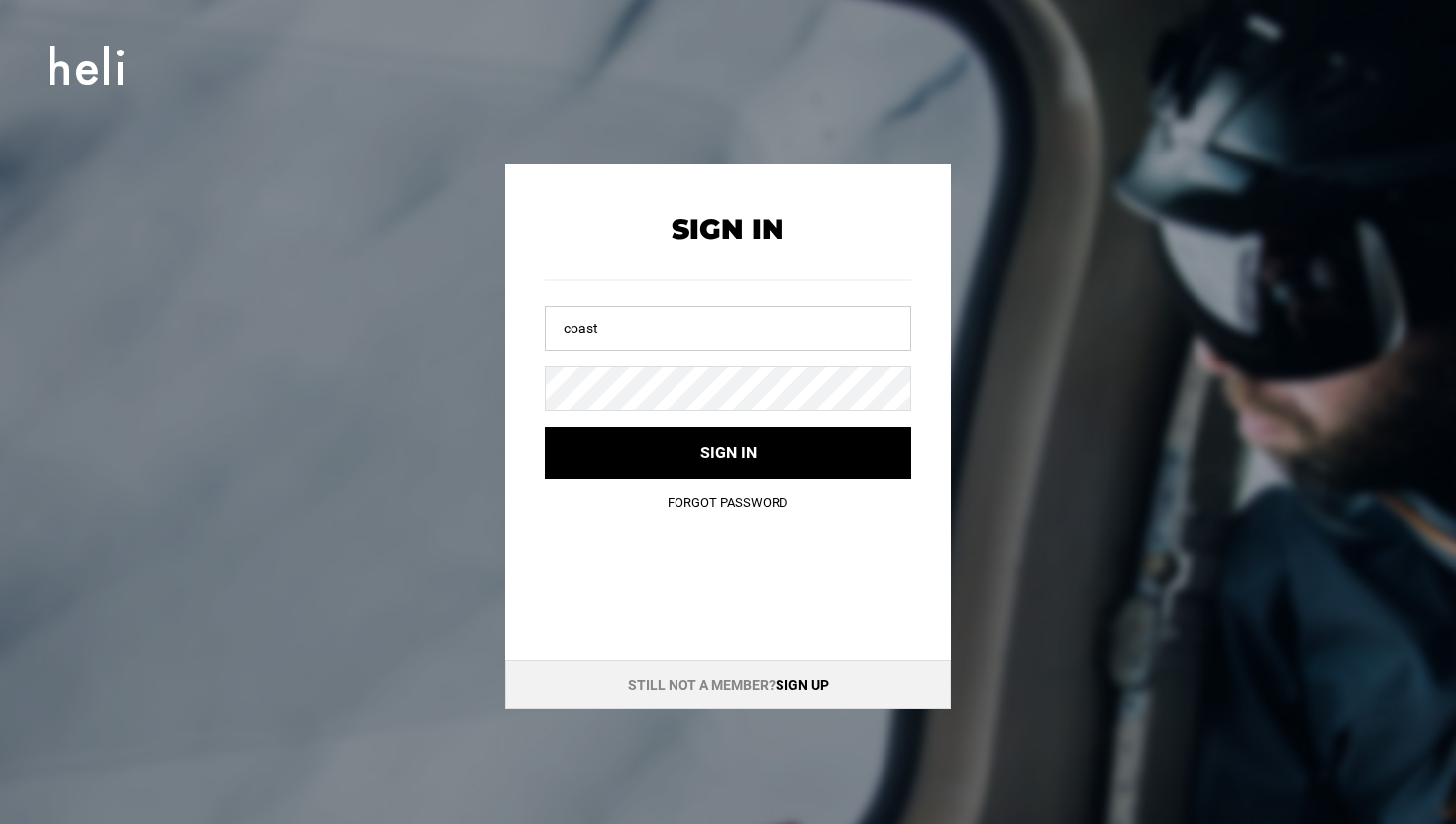 type on "coast" 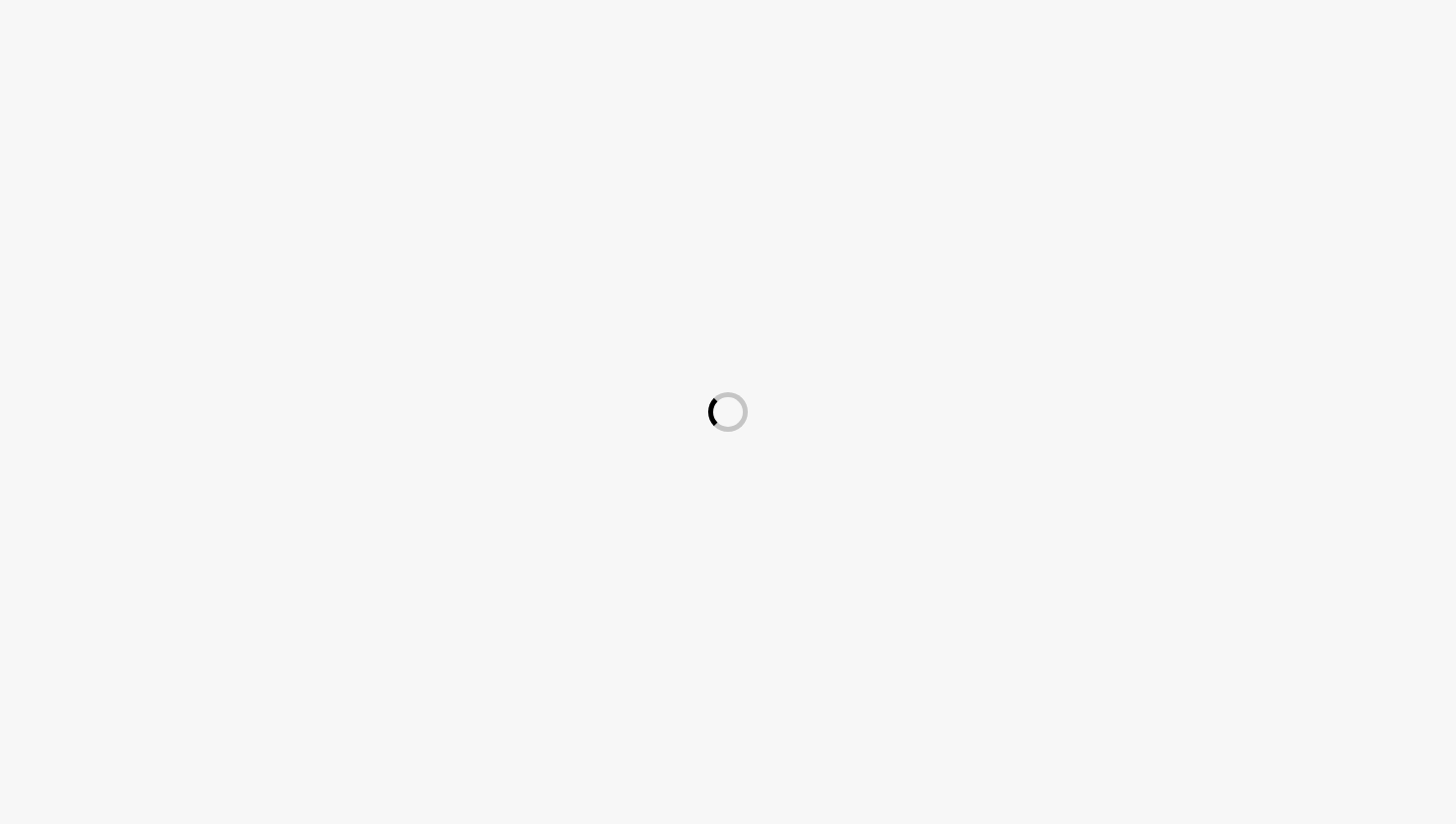 scroll, scrollTop: 0, scrollLeft: 0, axis: both 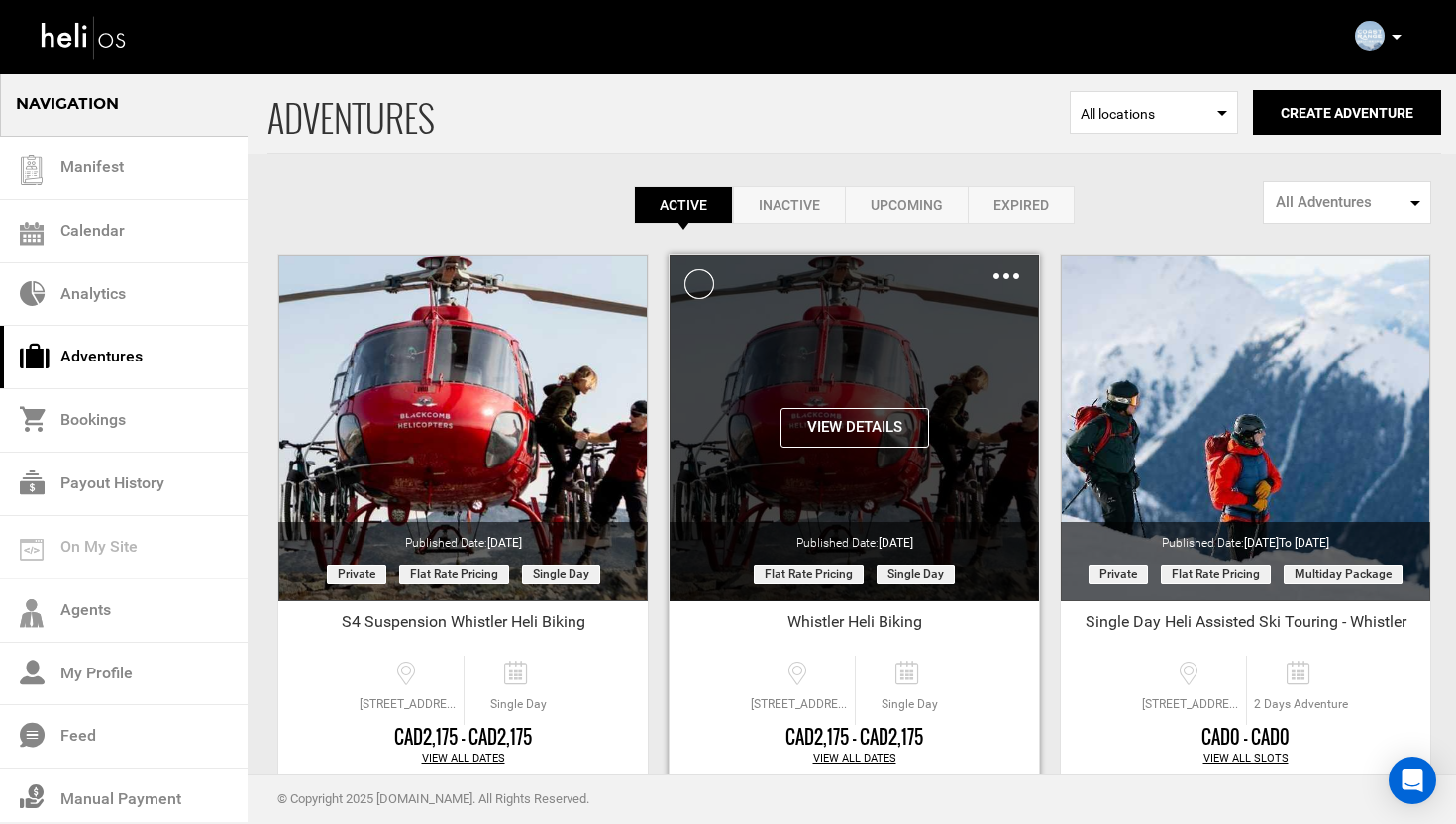 click on "View Details" at bounding box center [855, 428] 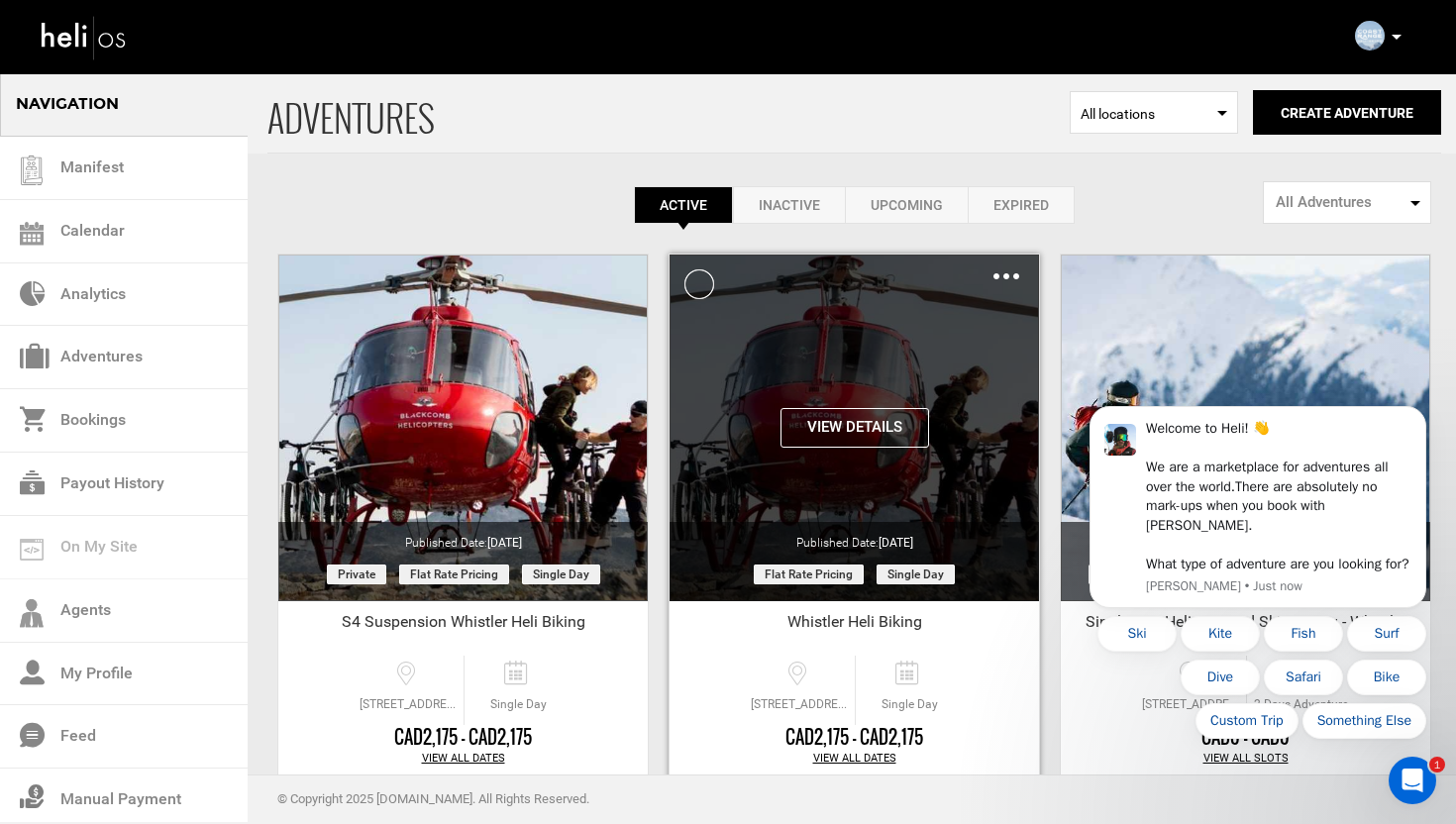 scroll, scrollTop: 0, scrollLeft: 0, axis: both 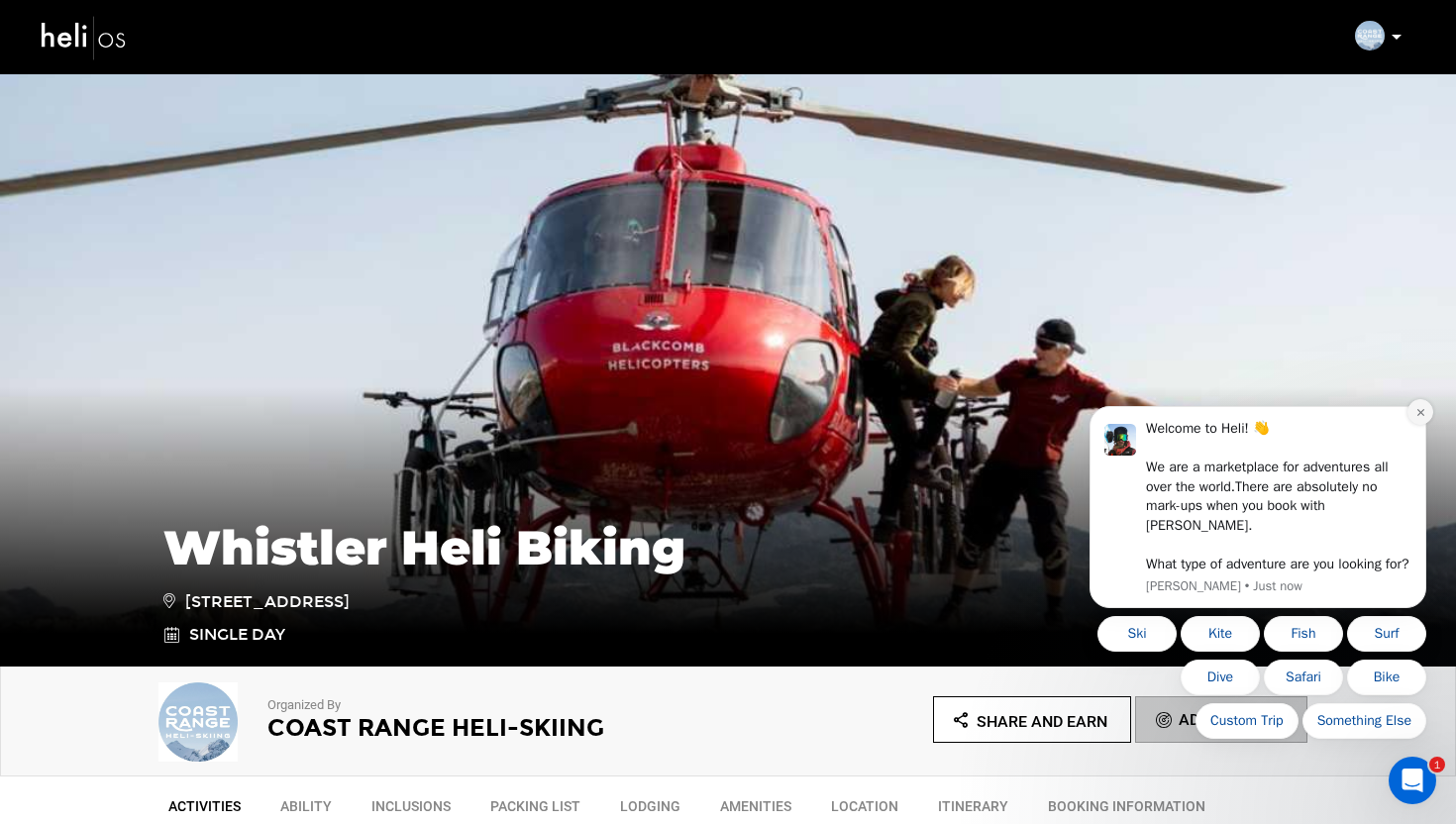 click 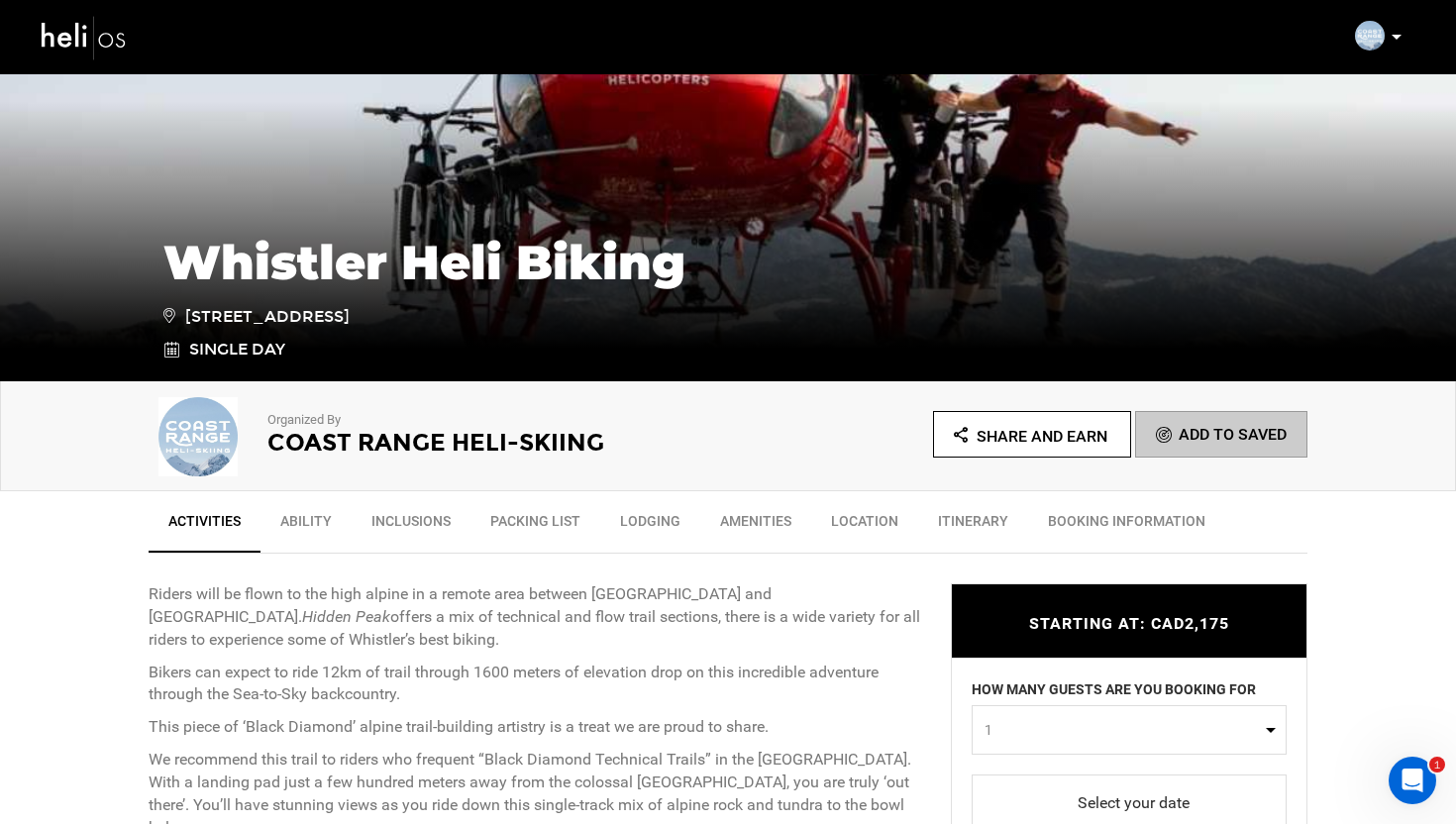scroll, scrollTop: 284, scrollLeft: 0, axis: vertical 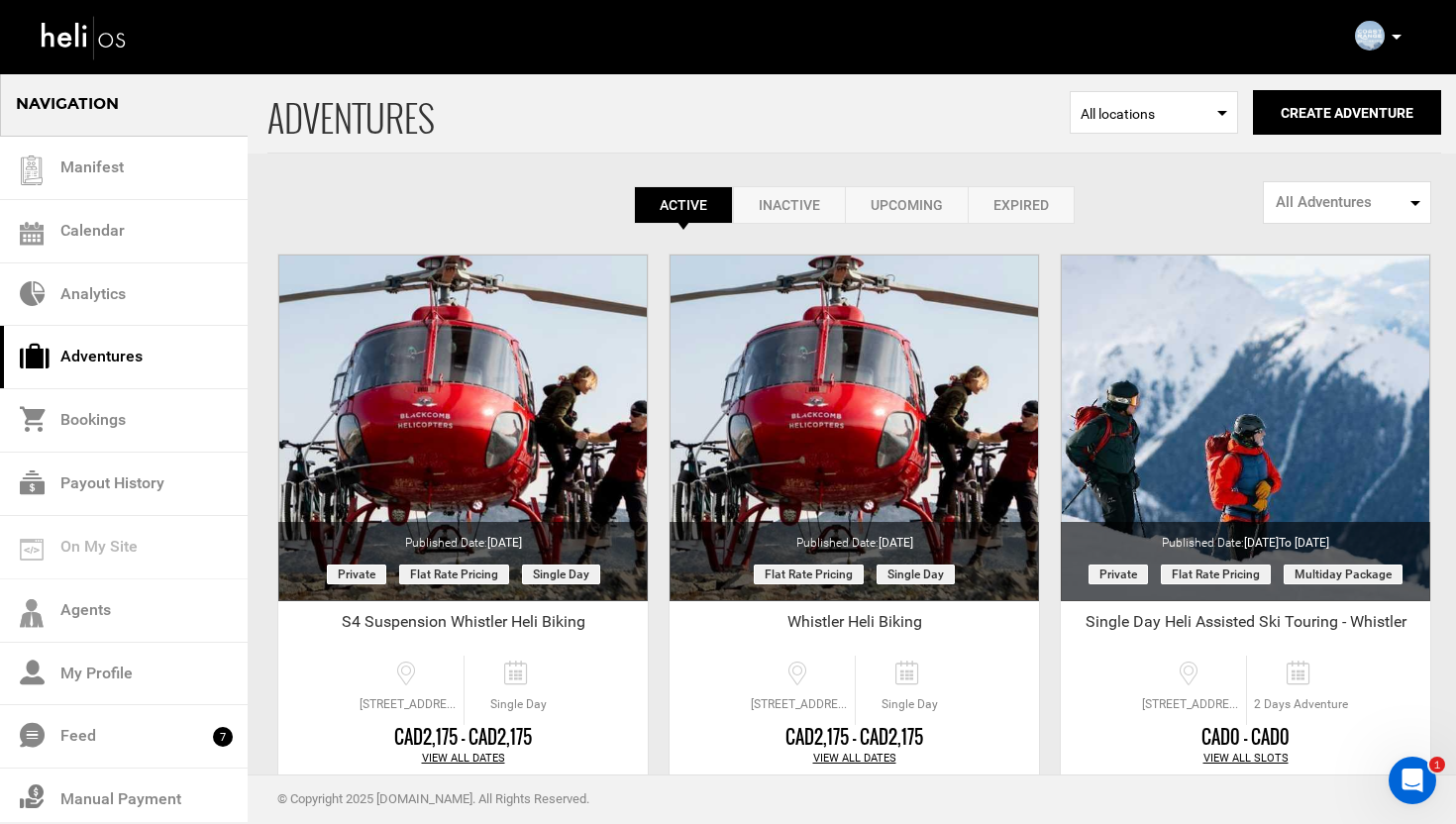 click on "Inactive" at bounding box center [788, 205] 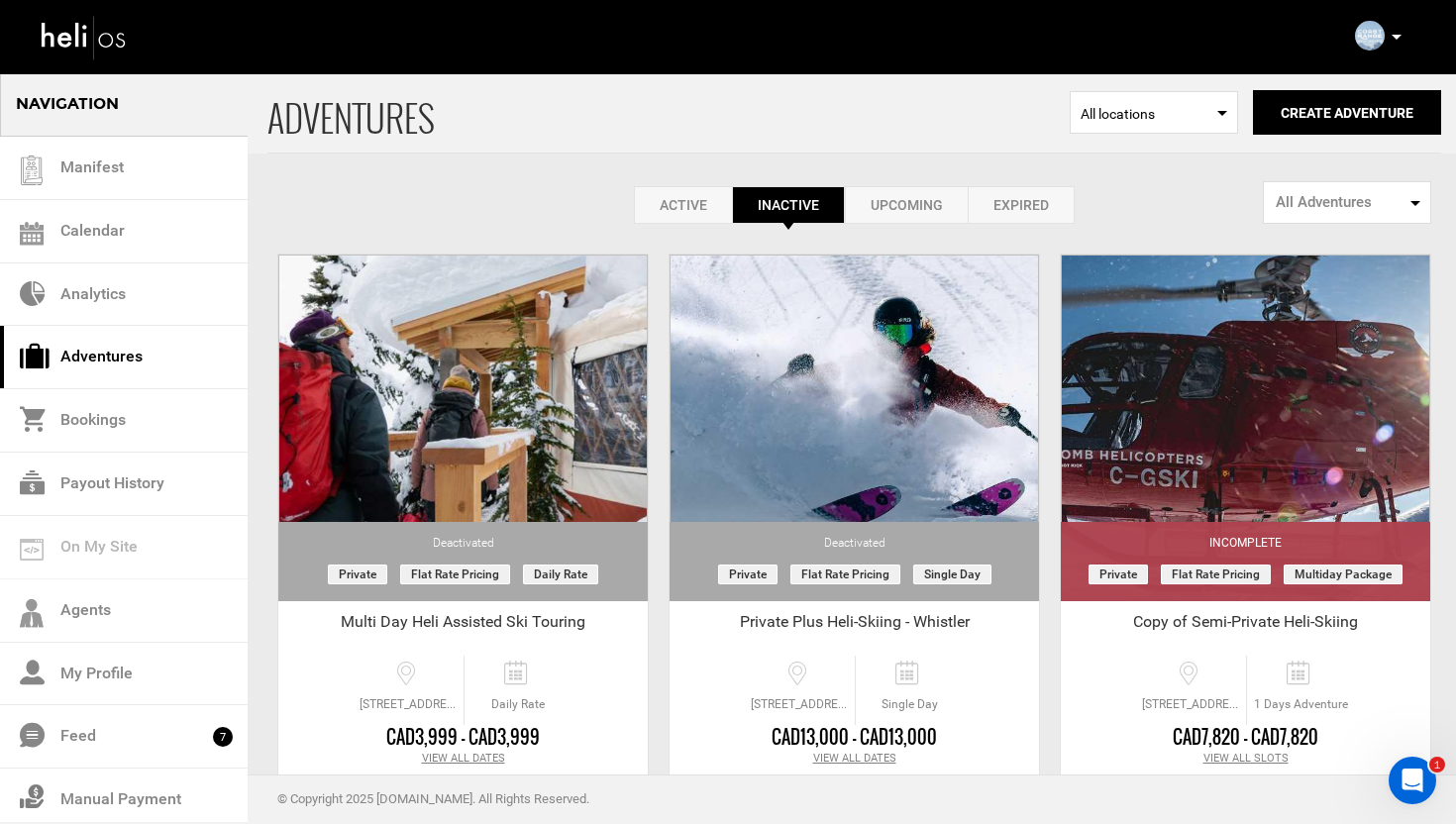 click on "Active" at bounding box center (682, 205) 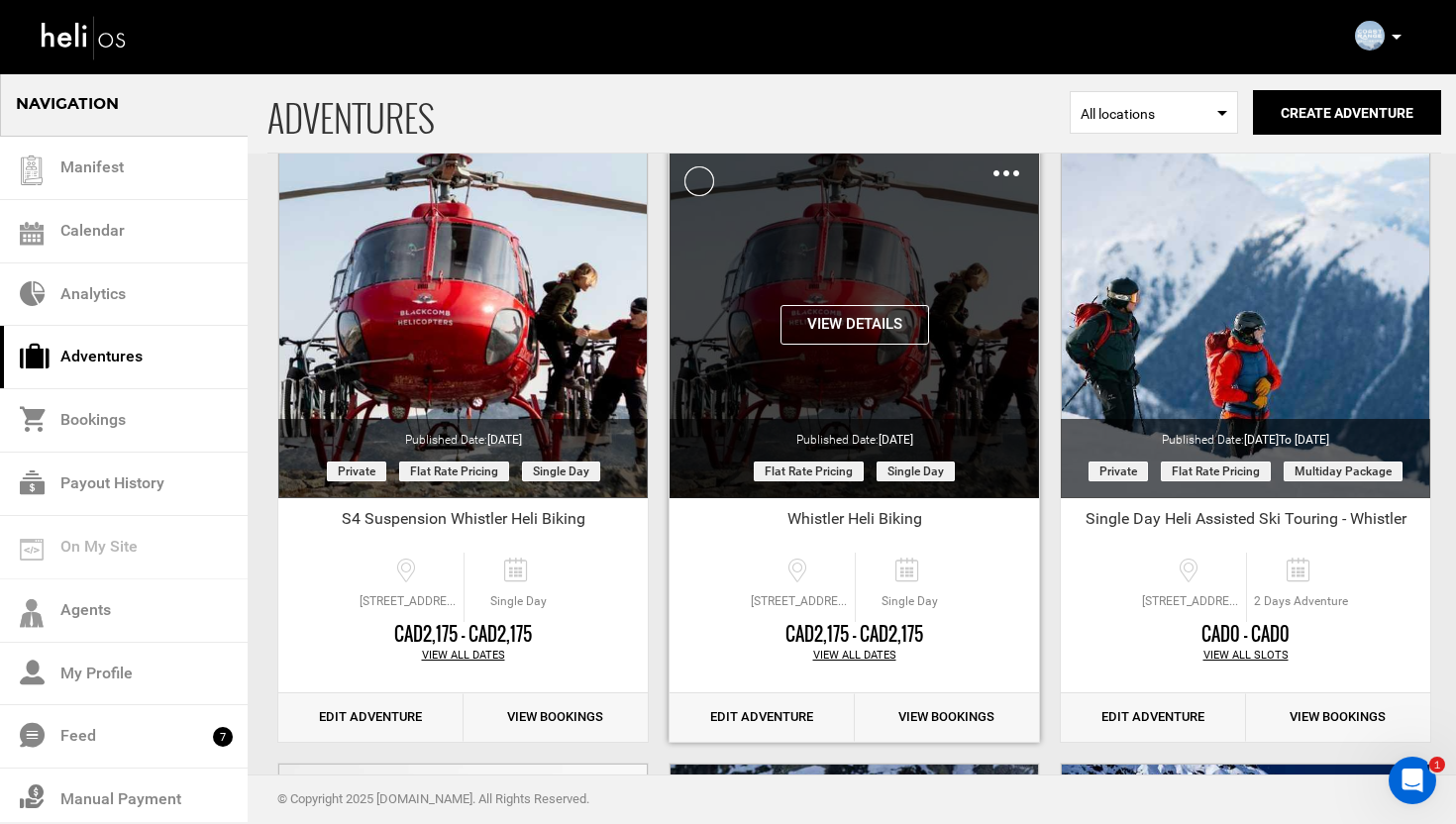 scroll, scrollTop: 123, scrollLeft: 0, axis: vertical 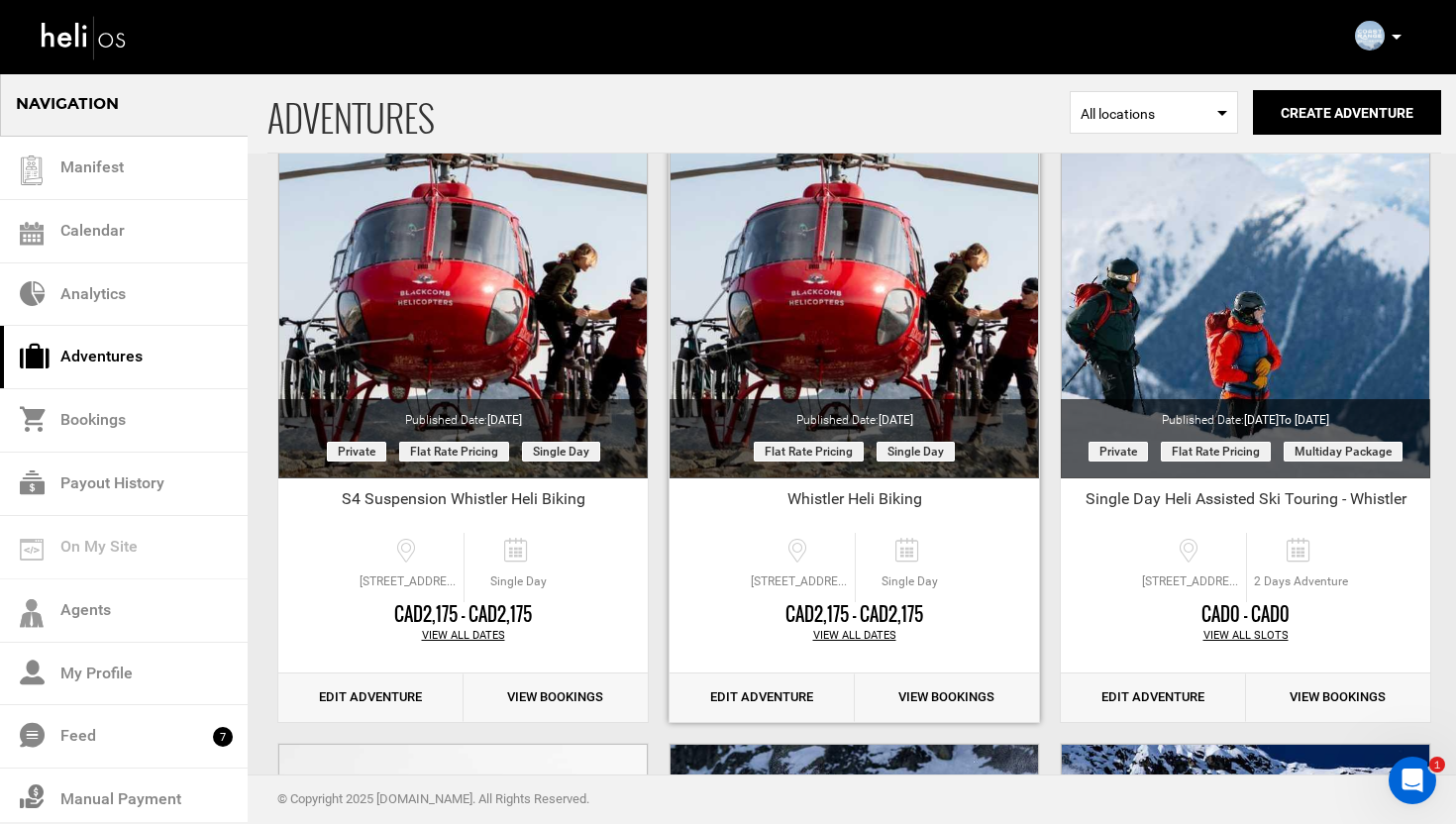 click on "Edit Adventure" at bounding box center (762, 697) 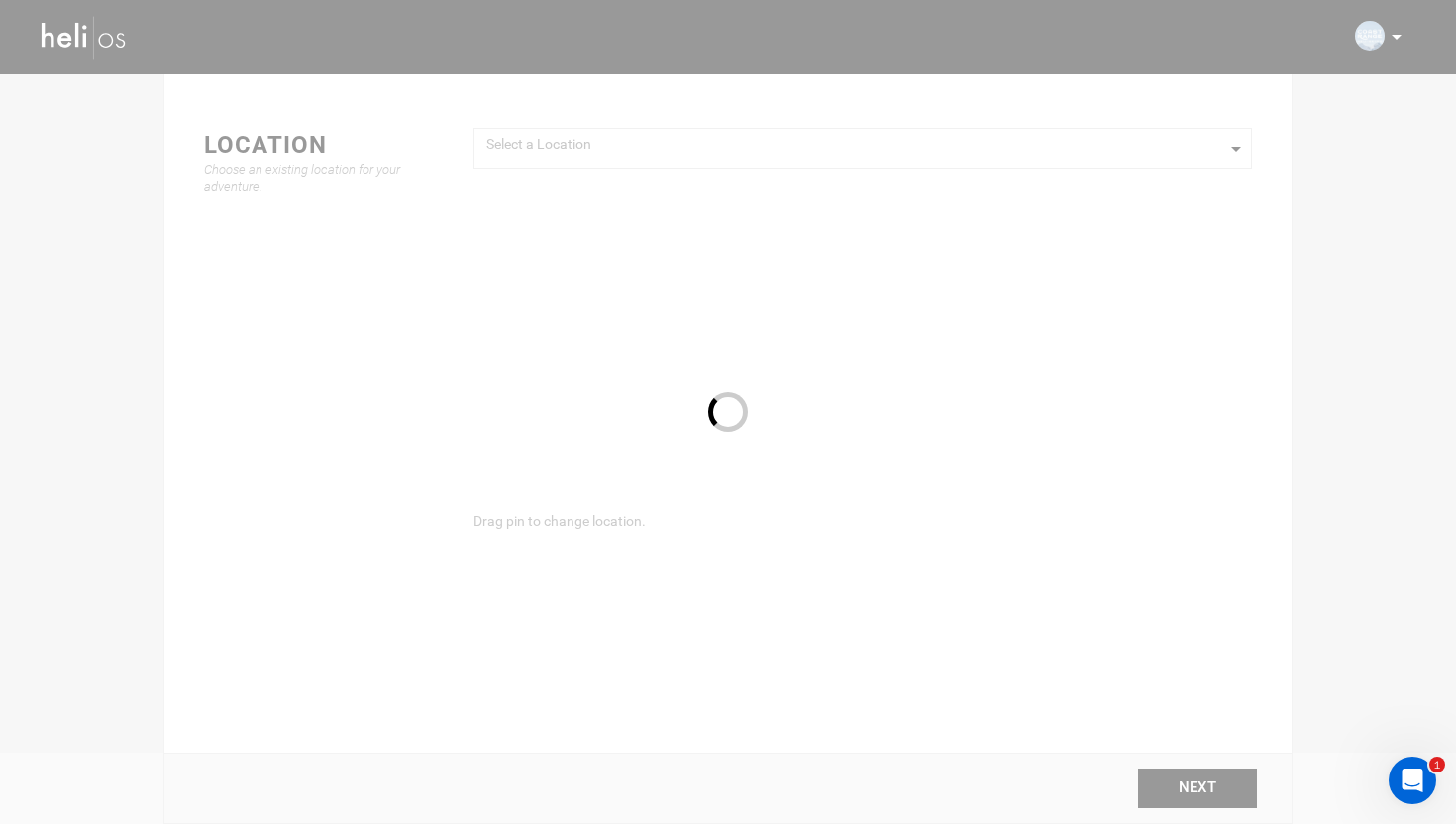 scroll, scrollTop: 0, scrollLeft: 0, axis: both 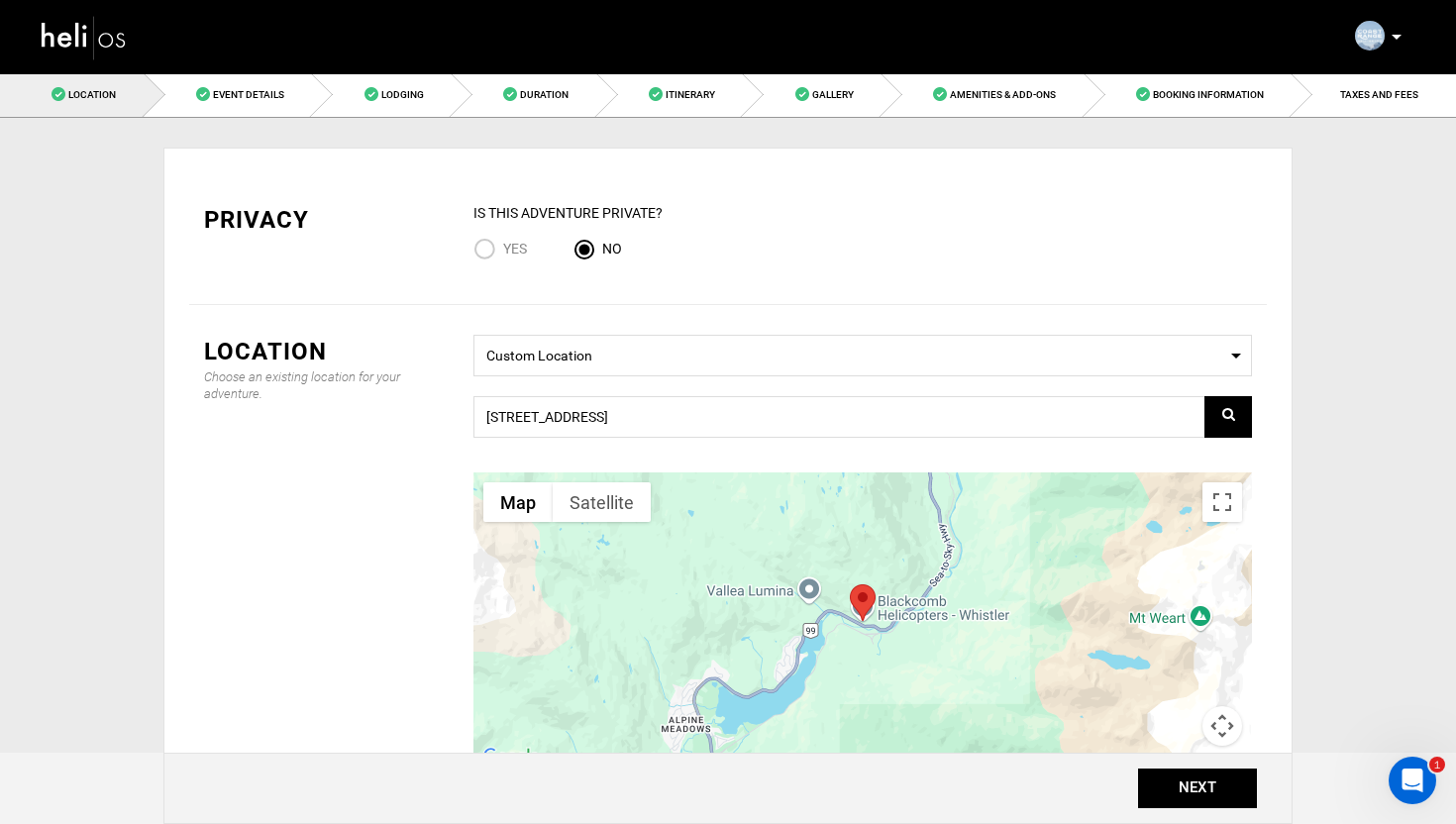 click at bounding box center [84, 37] 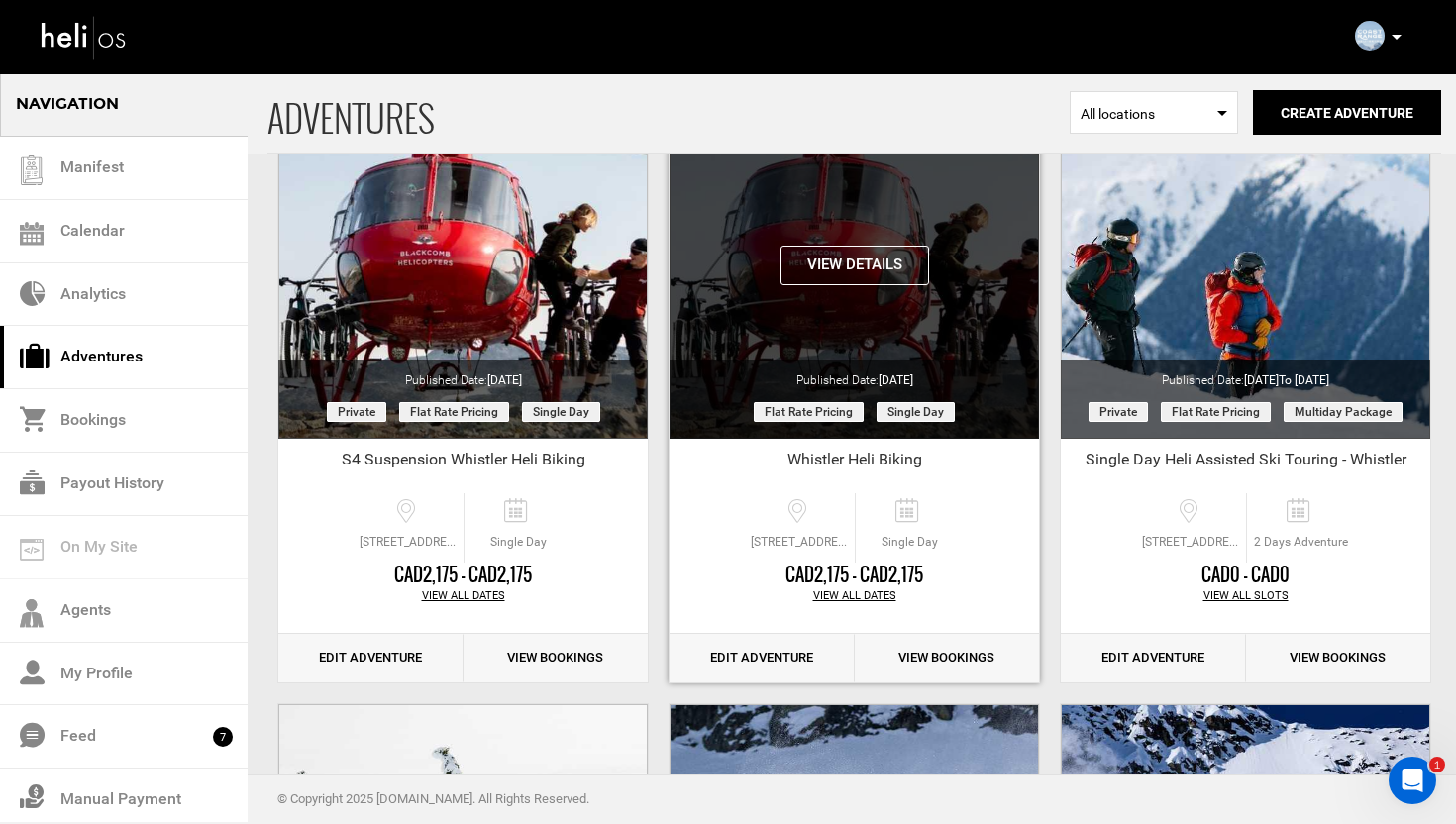 scroll, scrollTop: 163, scrollLeft: 0, axis: vertical 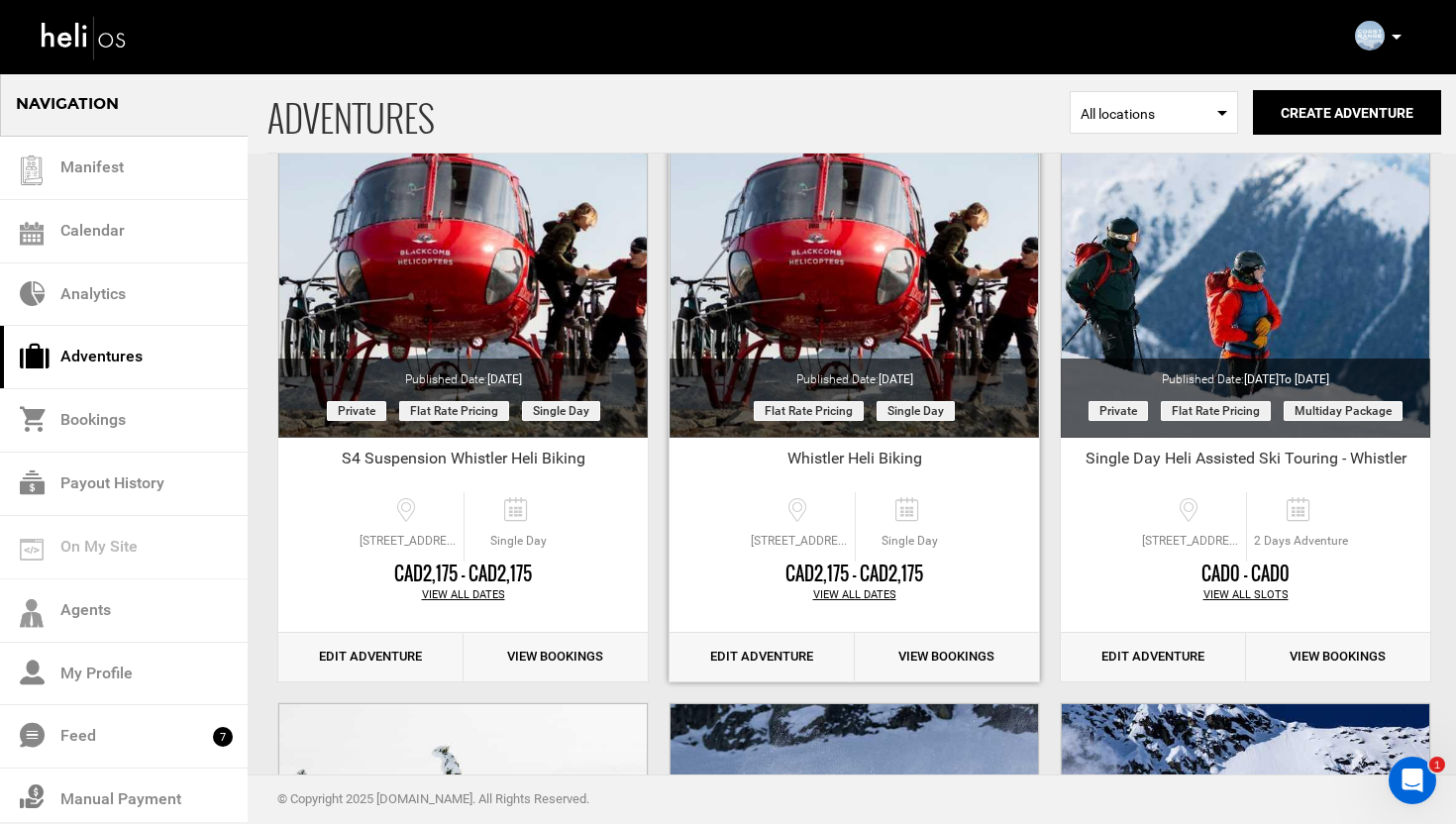 click on "Edit Adventure" at bounding box center [762, 657] 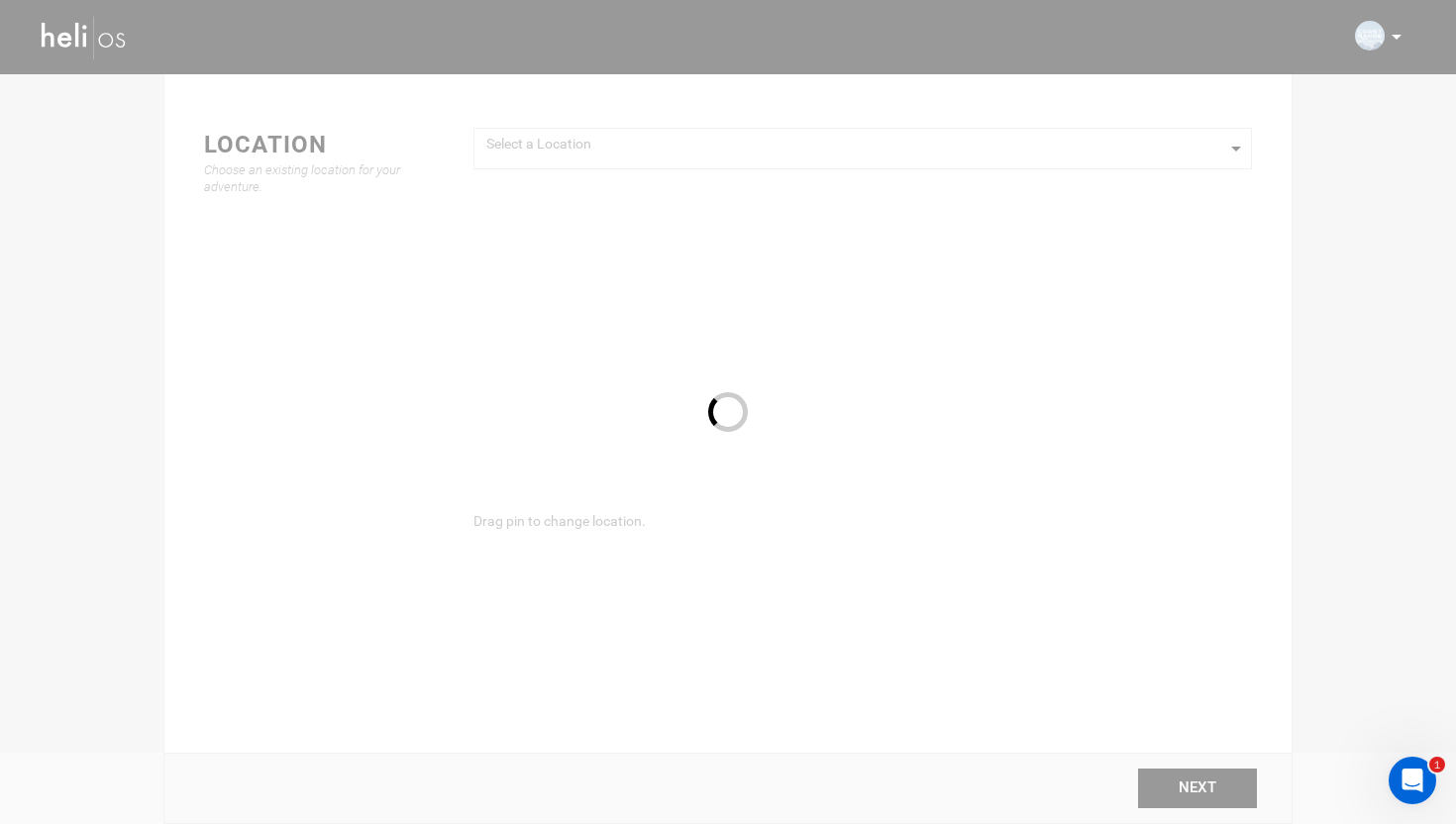 scroll, scrollTop: 0, scrollLeft: 0, axis: both 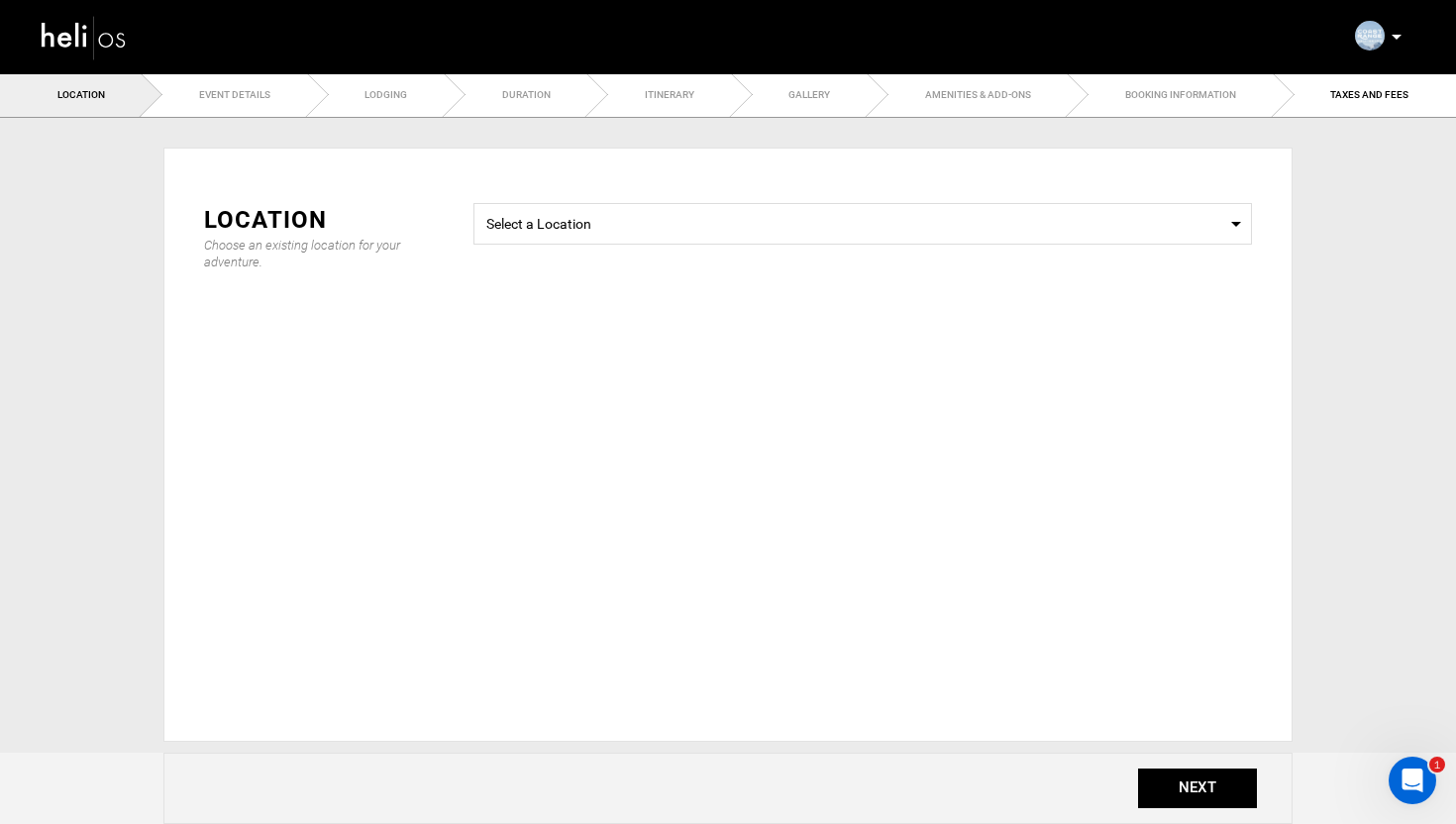 type on "Whistler Heli Biking" 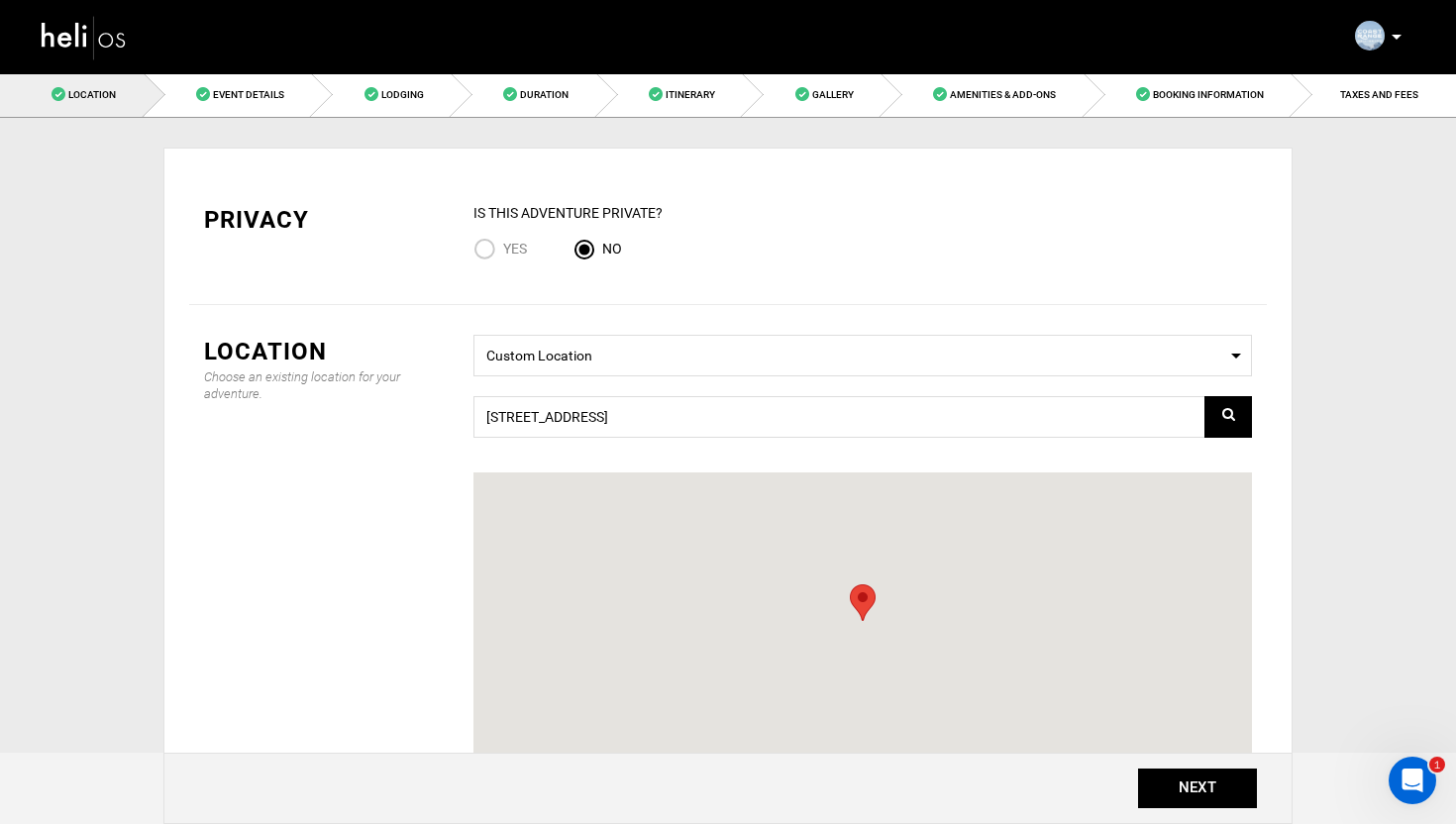 scroll, scrollTop: 0, scrollLeft: 0, axis: both 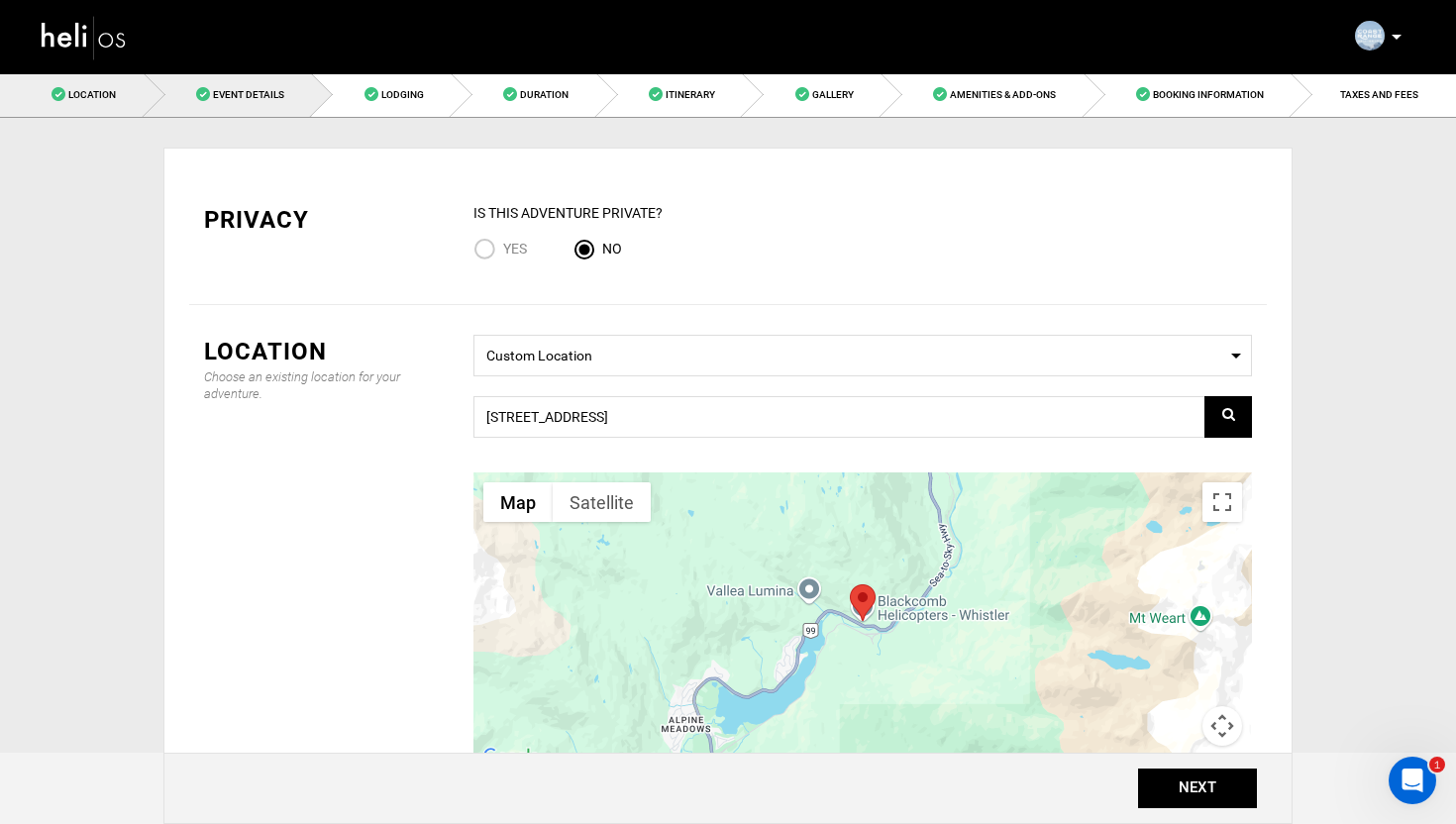 click on "Event Details" at bounding box center [249, 94] 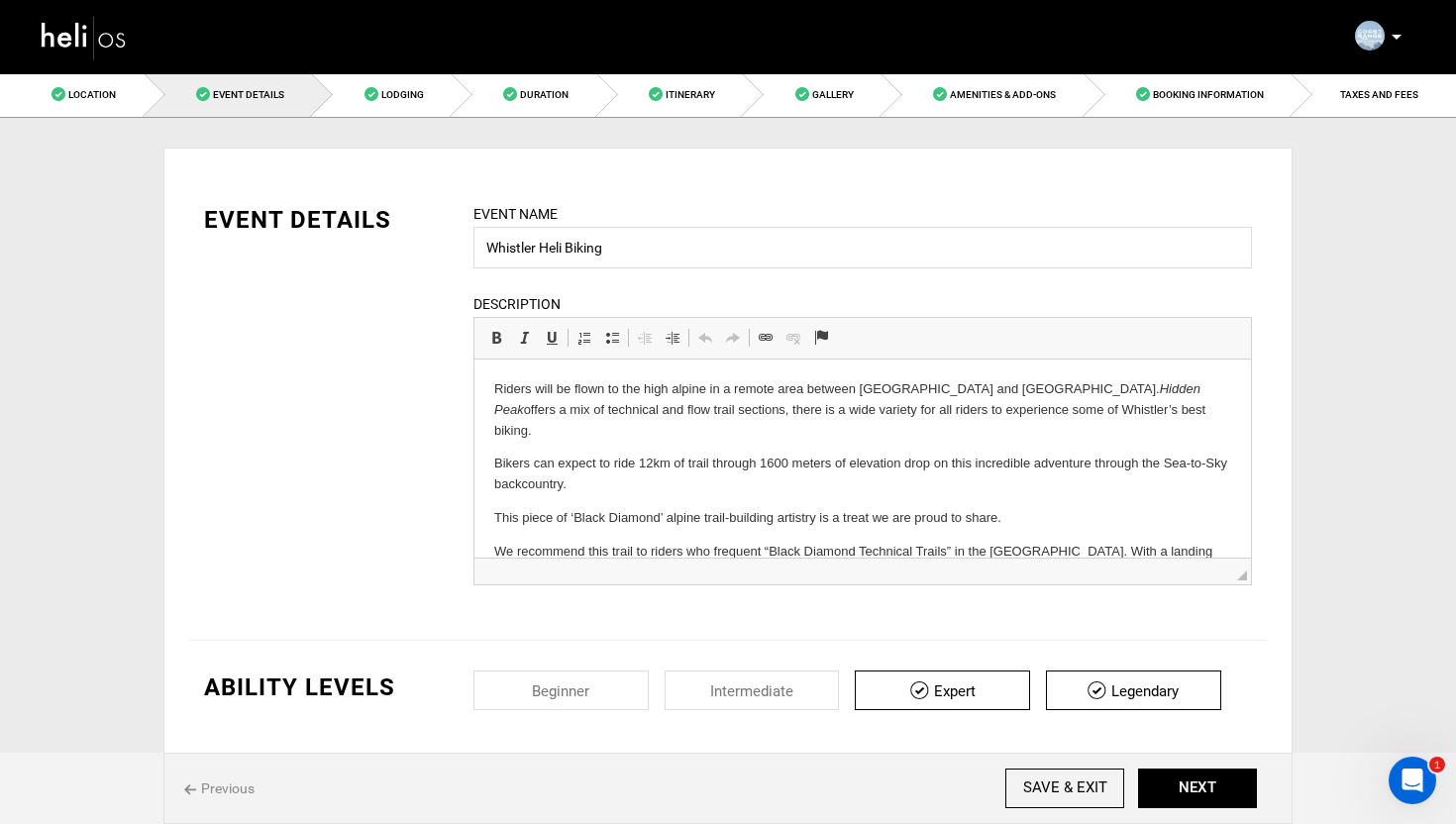 click at bounding box center (84, 37) 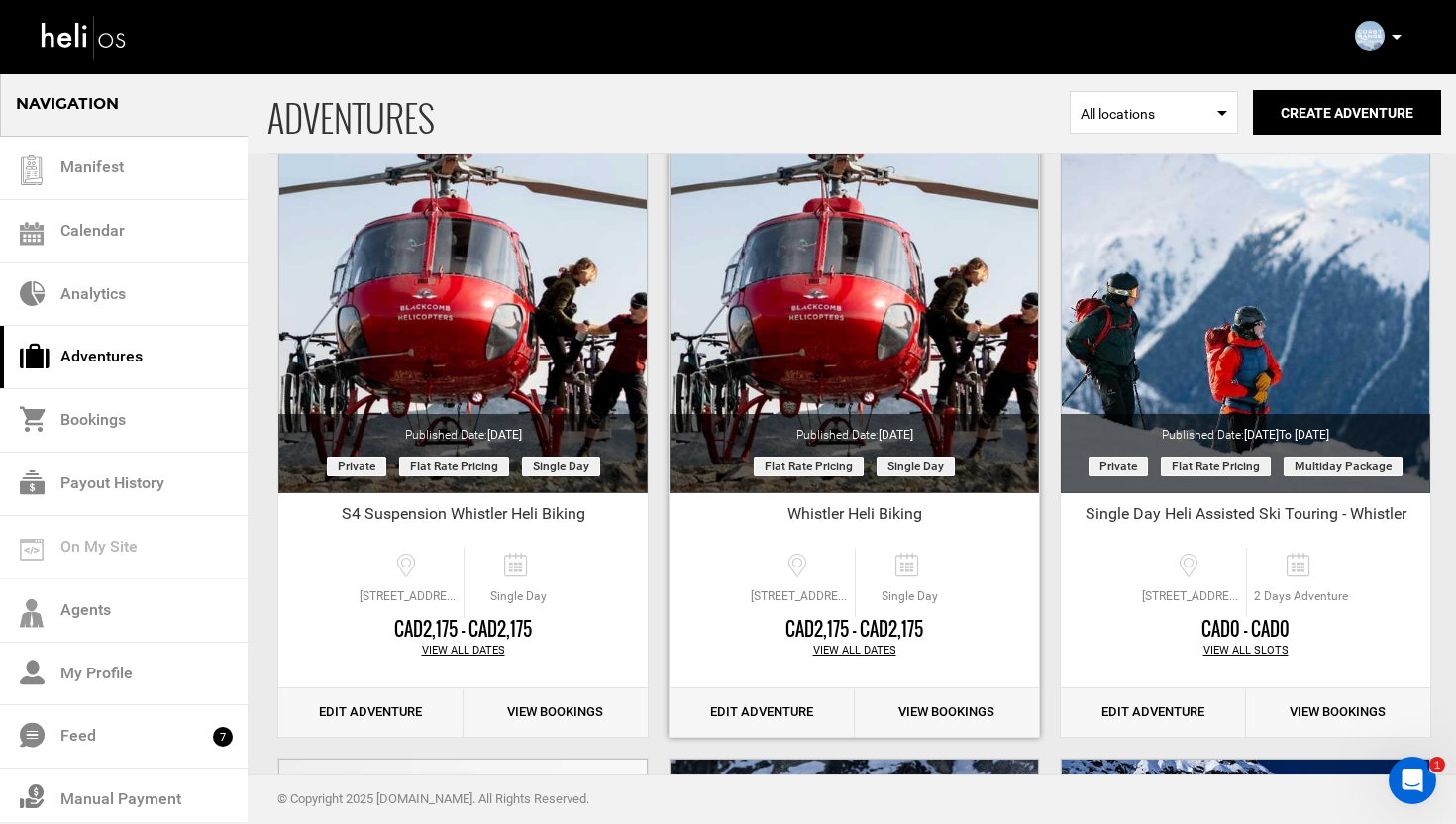 click on "Edit Adventure" at bounding box center [762, 712] 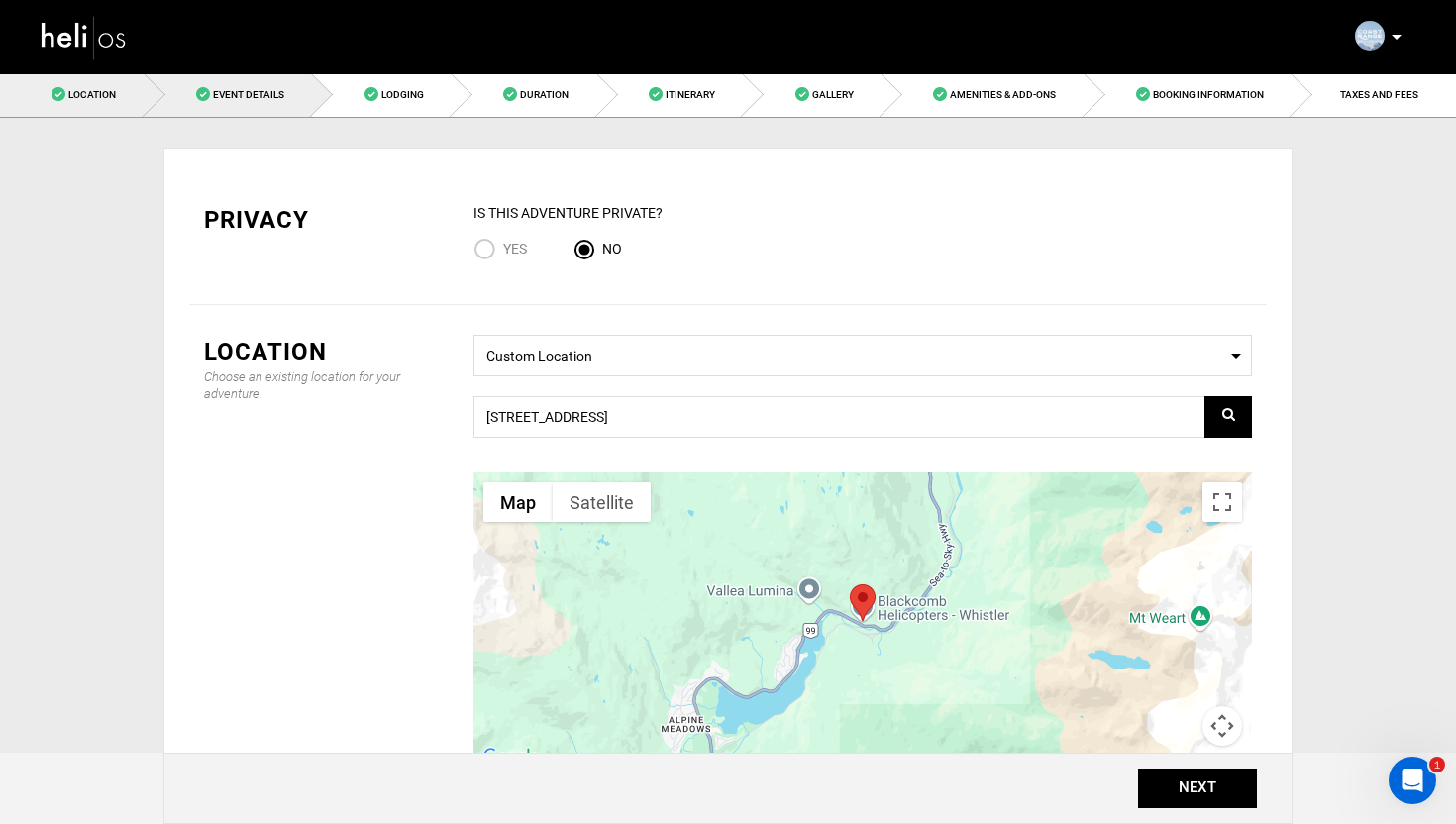 click on "Event Details" at bounding box center (229, 94) 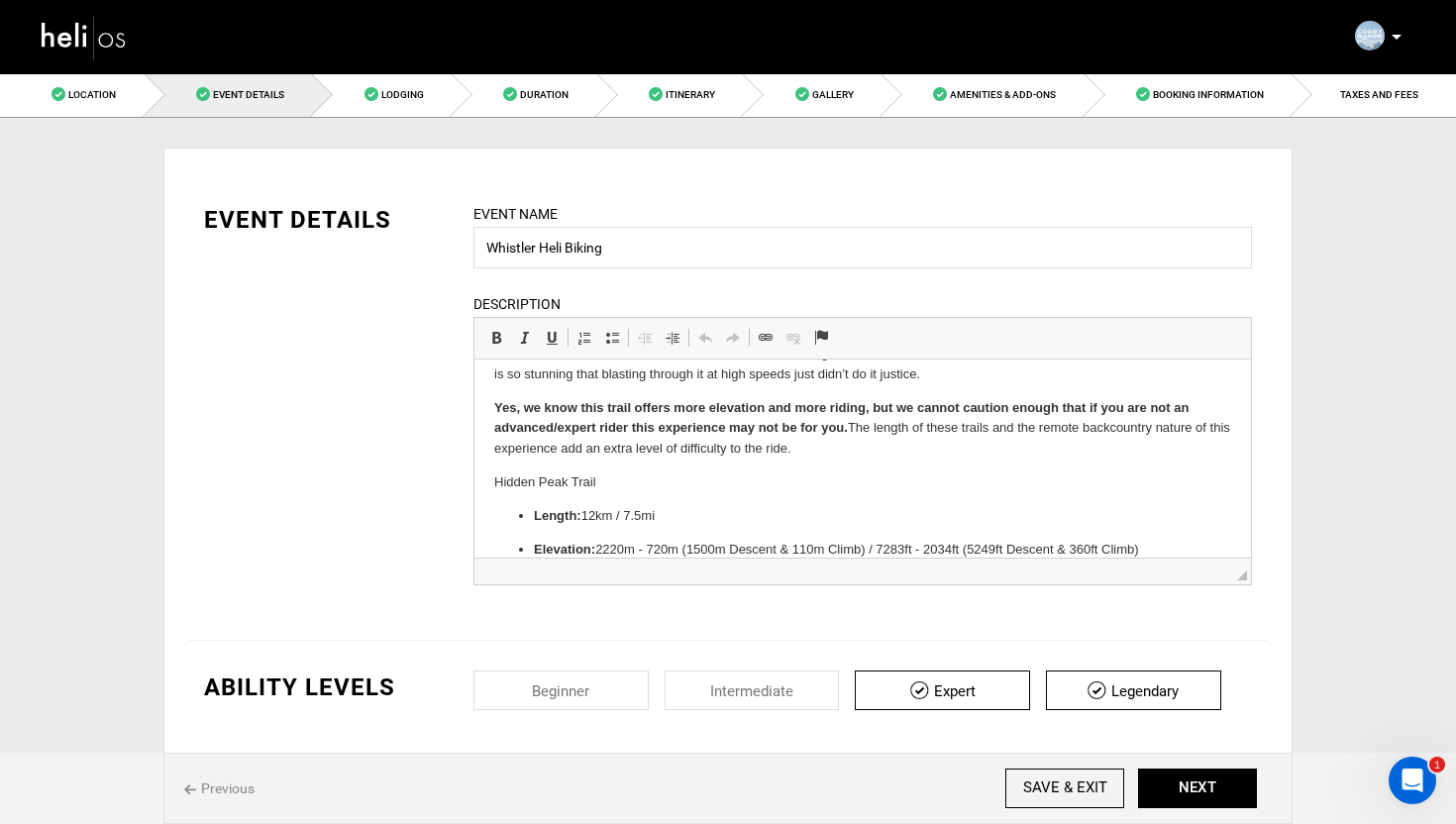 click at bounding box center (84, 37) 